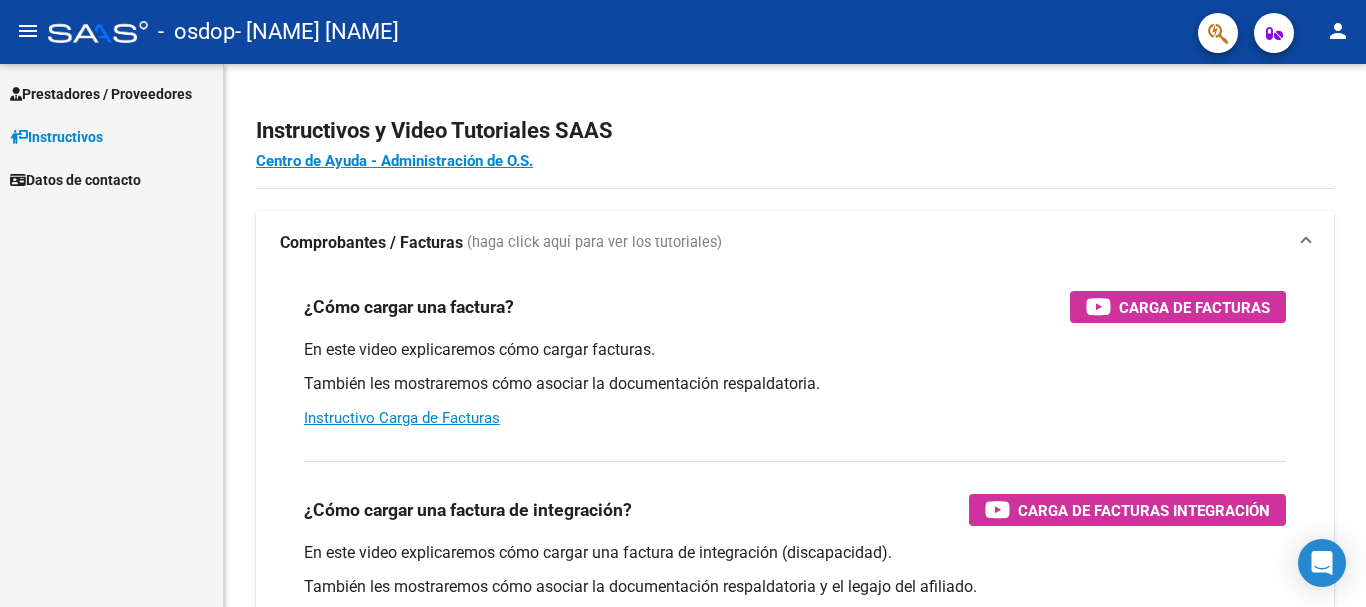 scroll, scrollTop: 0, scrollLeft: 0, axis: both 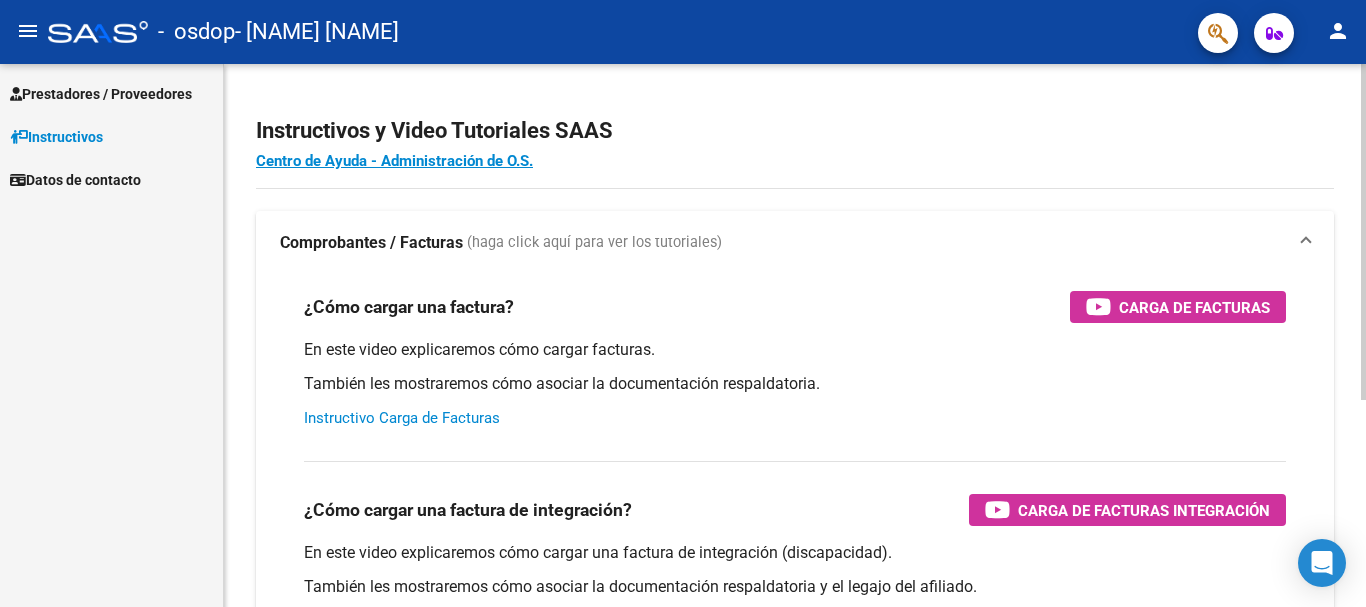 click on "Instructivo Carga de Facturas" at bounding box center (402, 418) 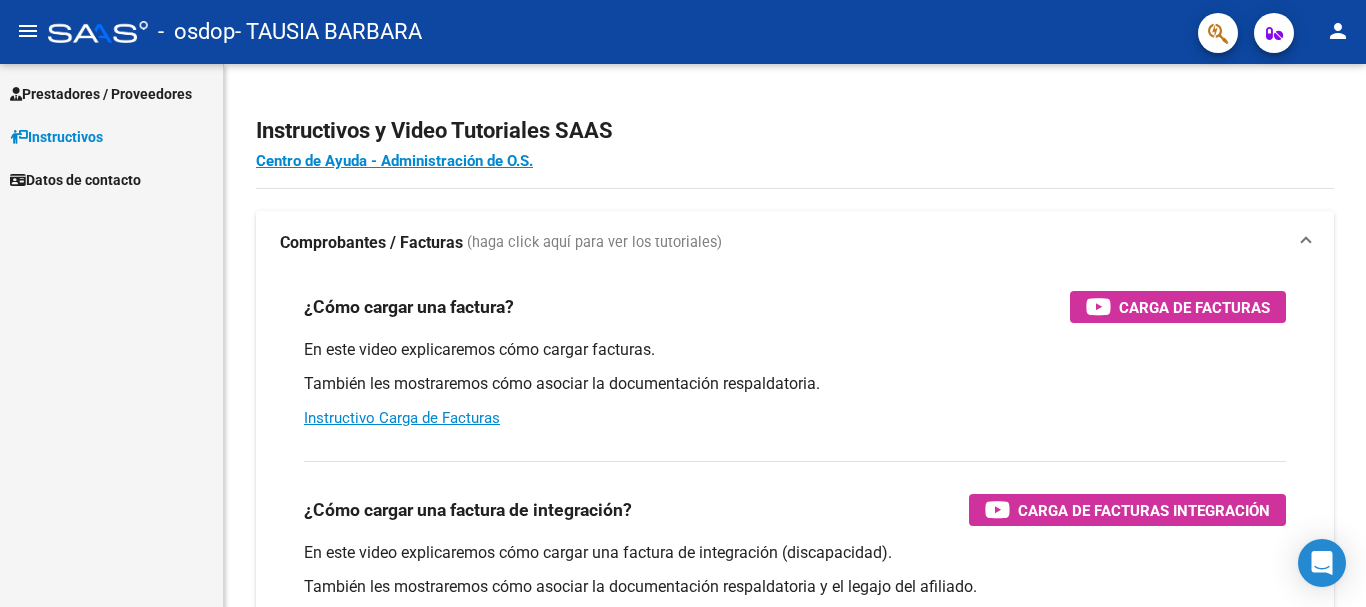 scroll, scrollTop: 0, scrollLeft: 0, axis: both 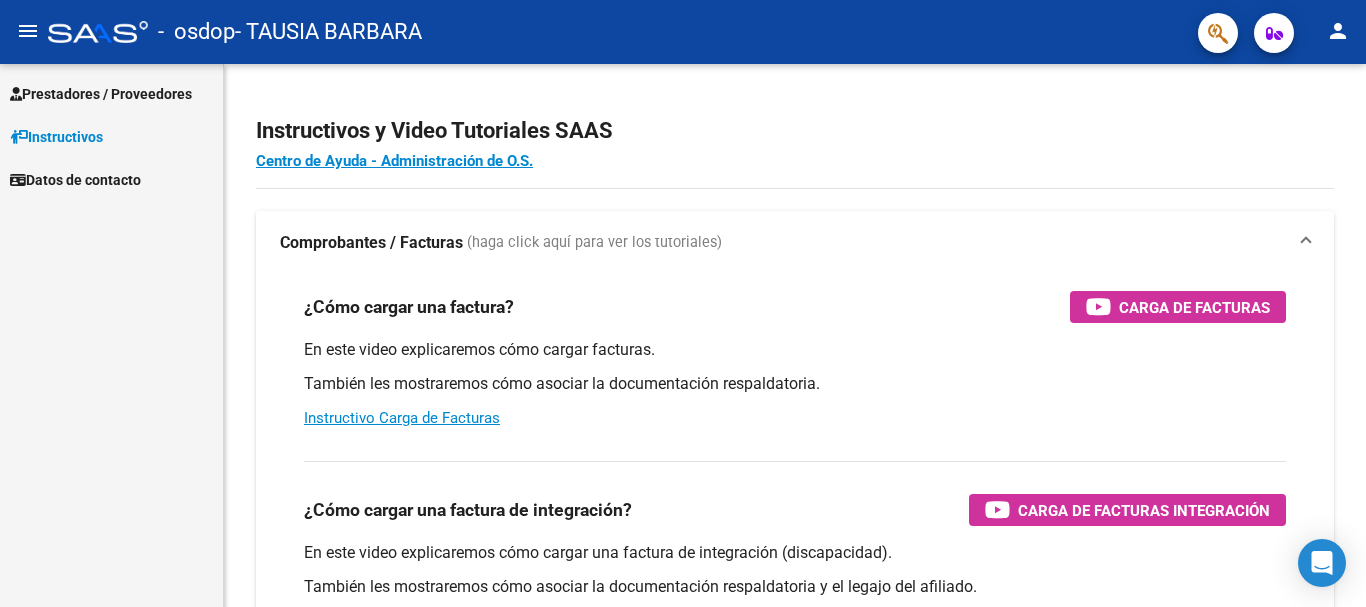 click on "Prestadores / Proveedores" at bounding box center [101, 94] 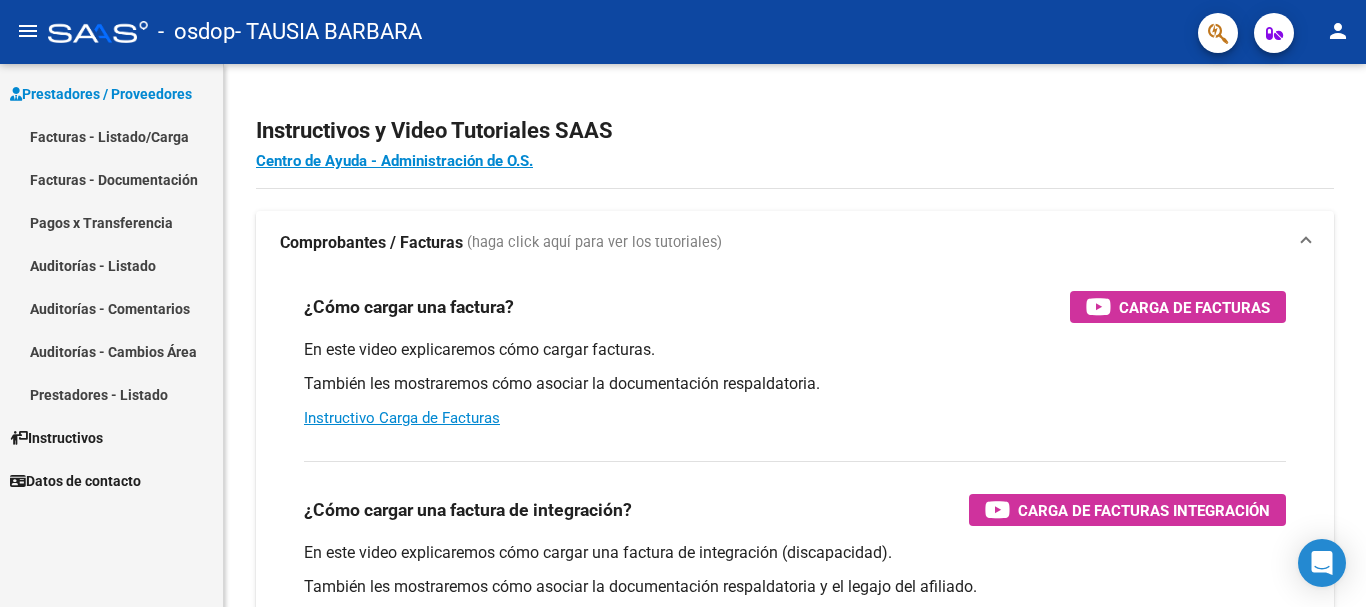 click on "Facturas - Listado/Carga" at bounding box center [111, 136] 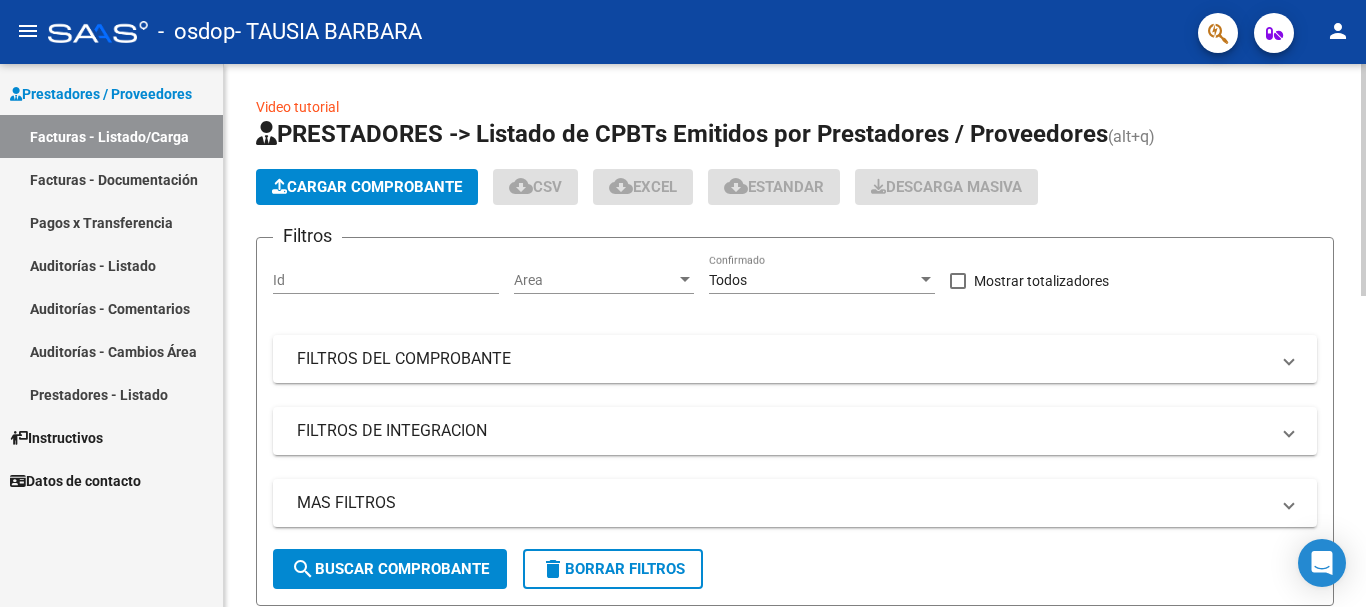 click on "Cargar Comprobante" 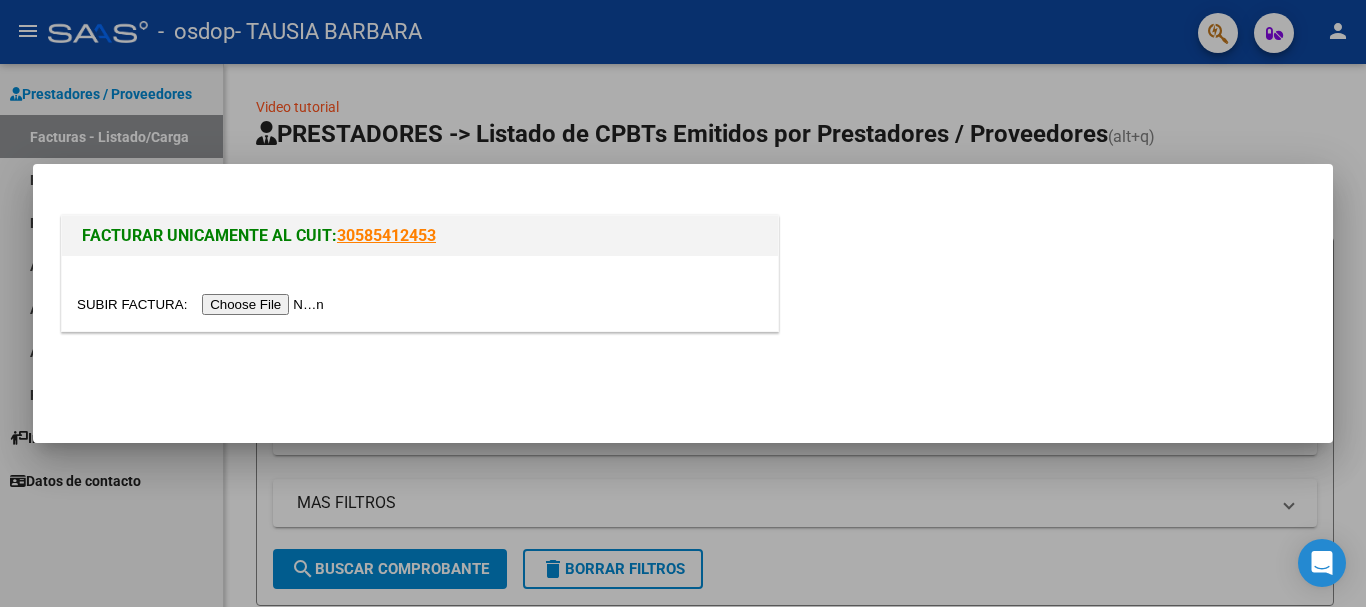 click at bounding box center [203, 304] 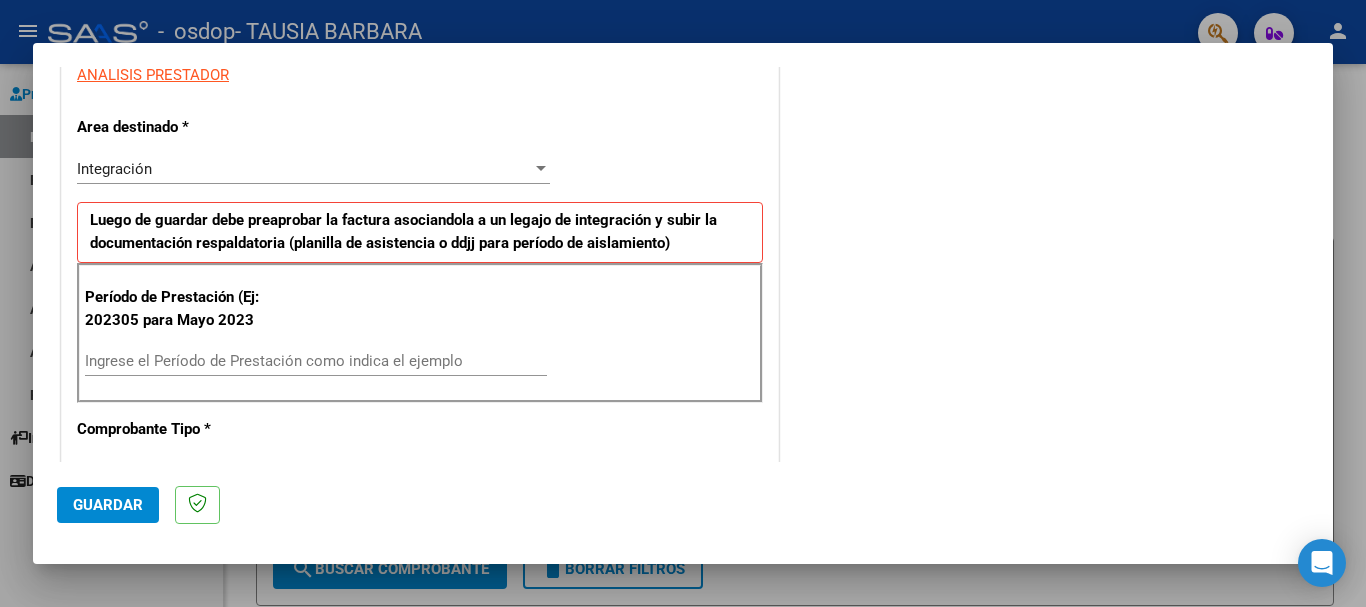scroll, scrollTop: 400, scrollLeft: 0, axis: vertical 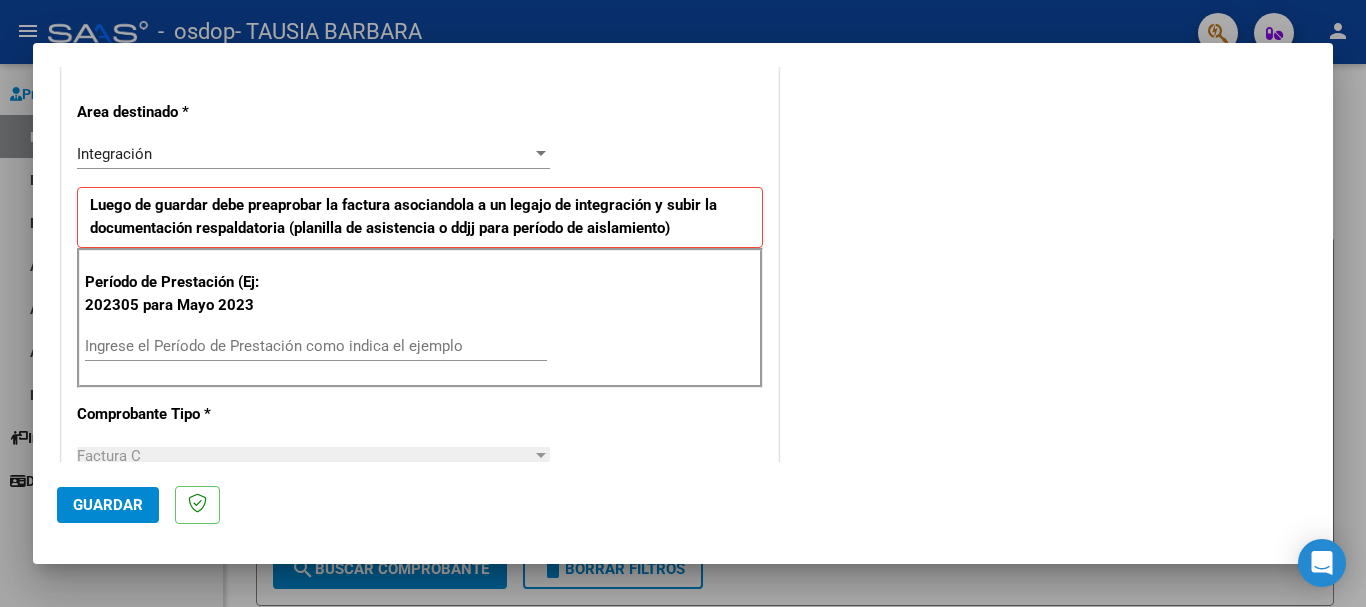 click on "Ingrese el Período de Prestación como indica el ejemplo" at bounding box center [316, 346] 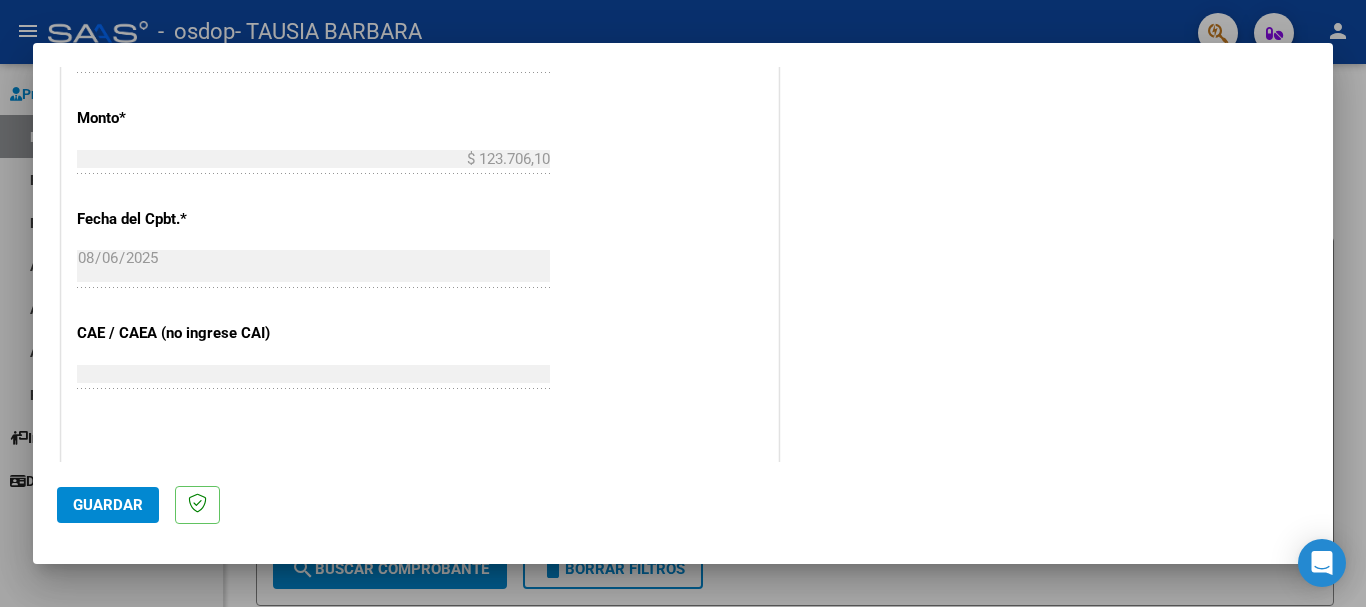 scroll, scrollTop: 1100, scrollLeft: 0, axis: vertical 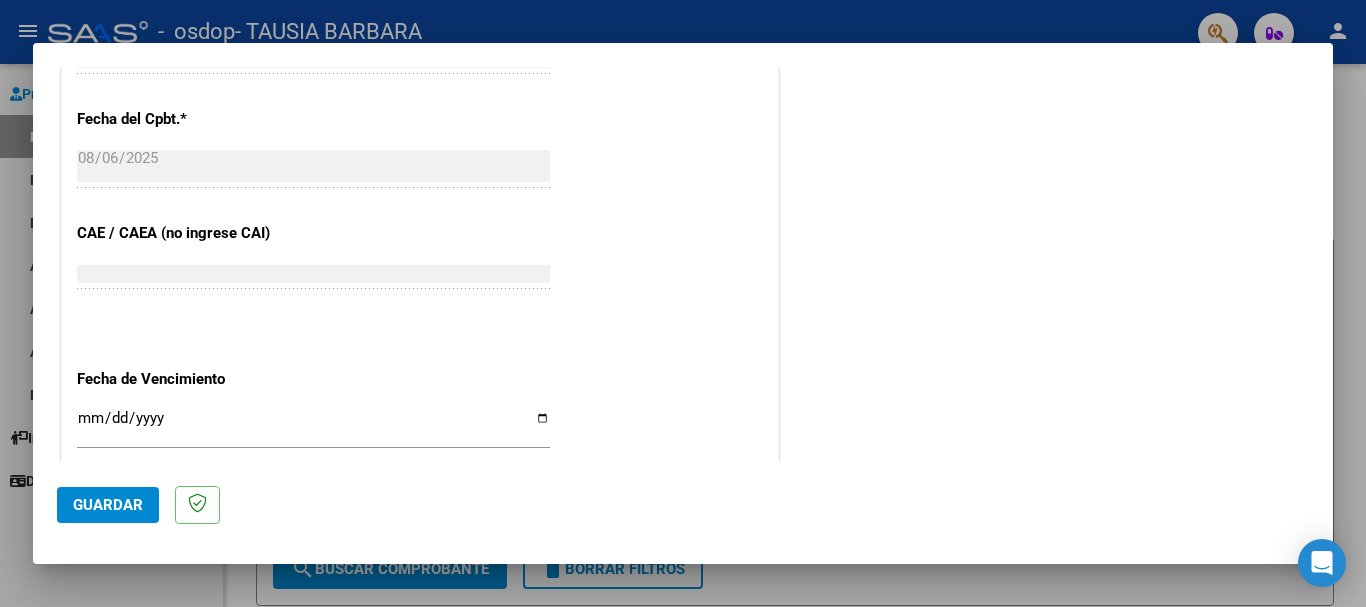 type on "202507" 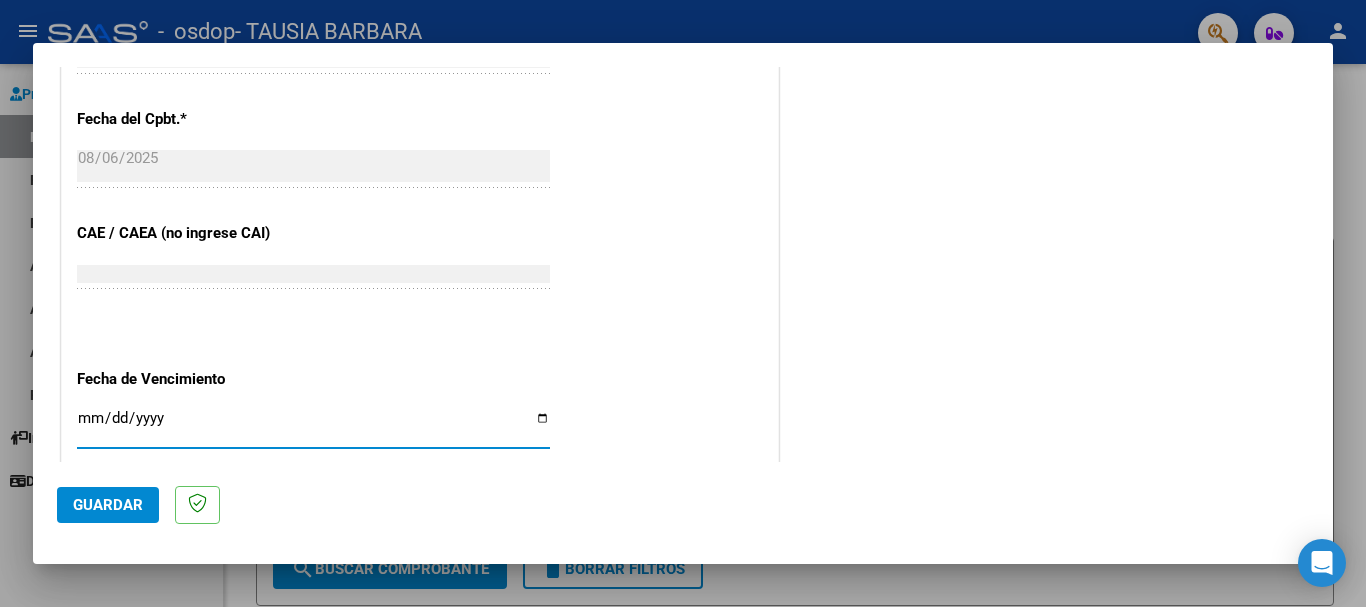 click on "Ingresar la fecha" at bounding box center [313, 426] 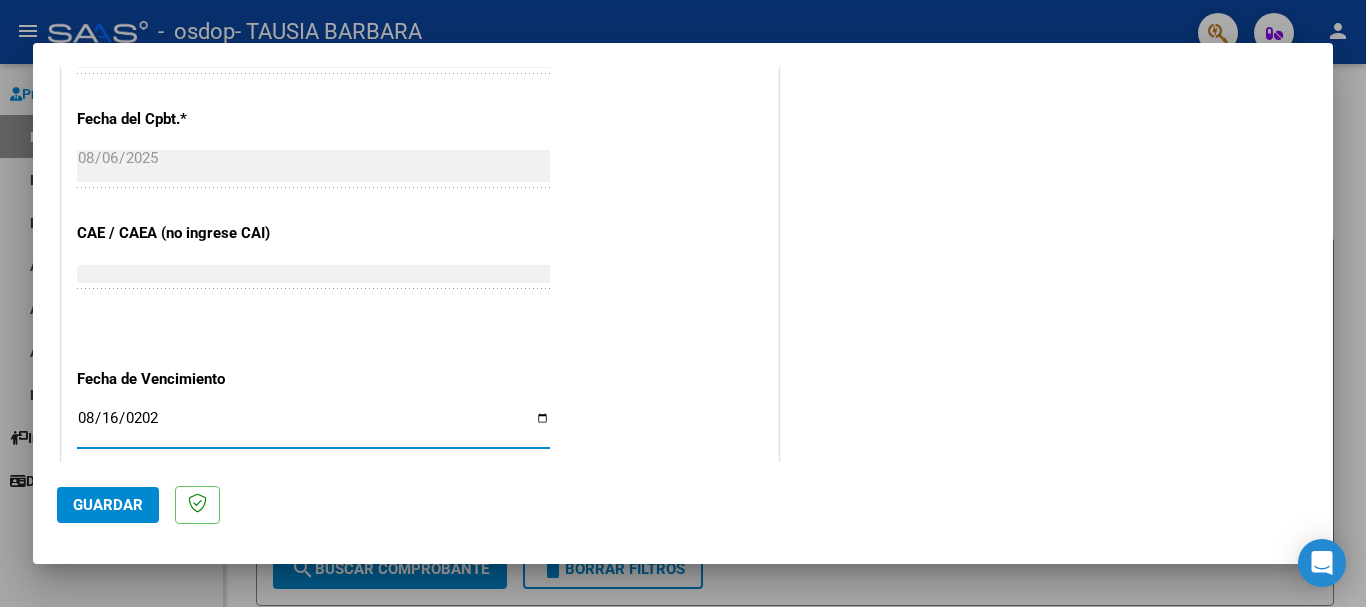 type on "2025-08-16" 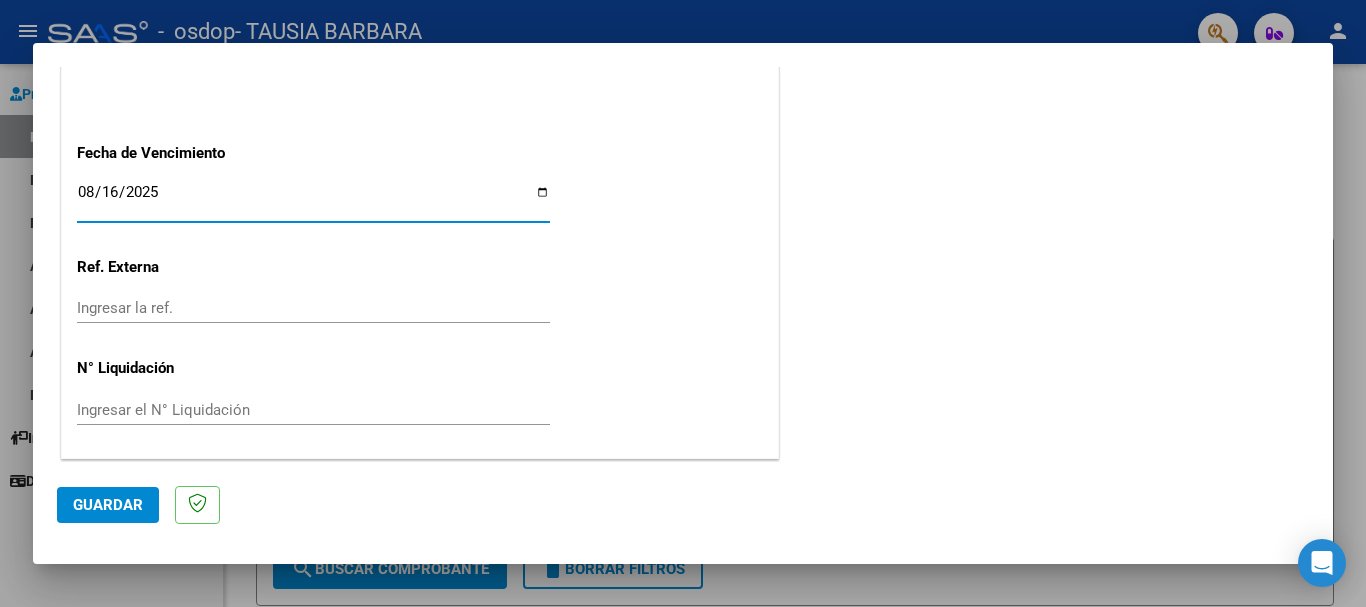 scroll, scrollTop: 1327, scrollLeft: 0, axis: vertical 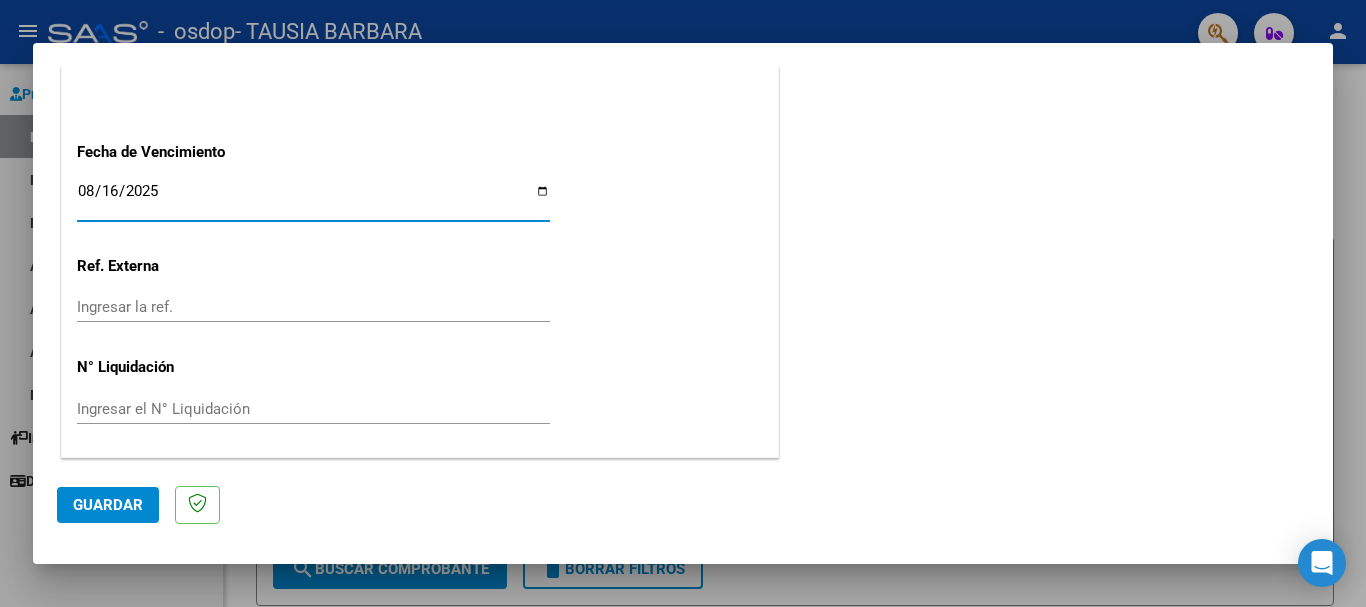 click on "Guardar" 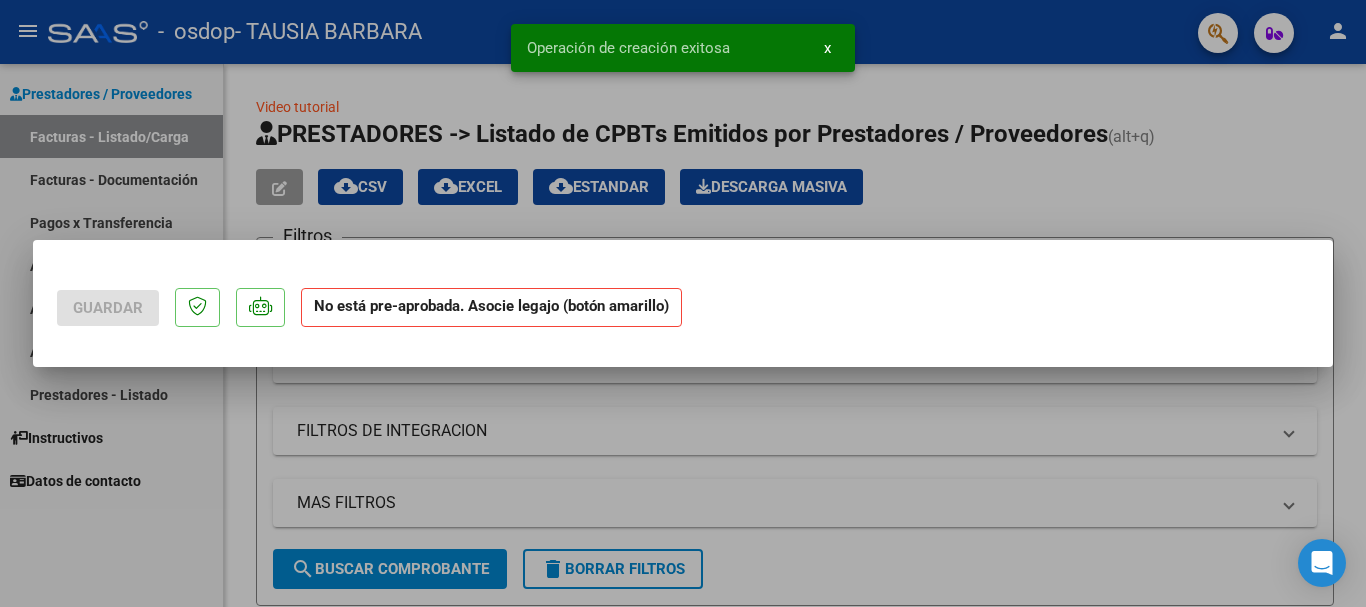 scroll, scrollTop: 0, scrollLeft: 0, axis: both 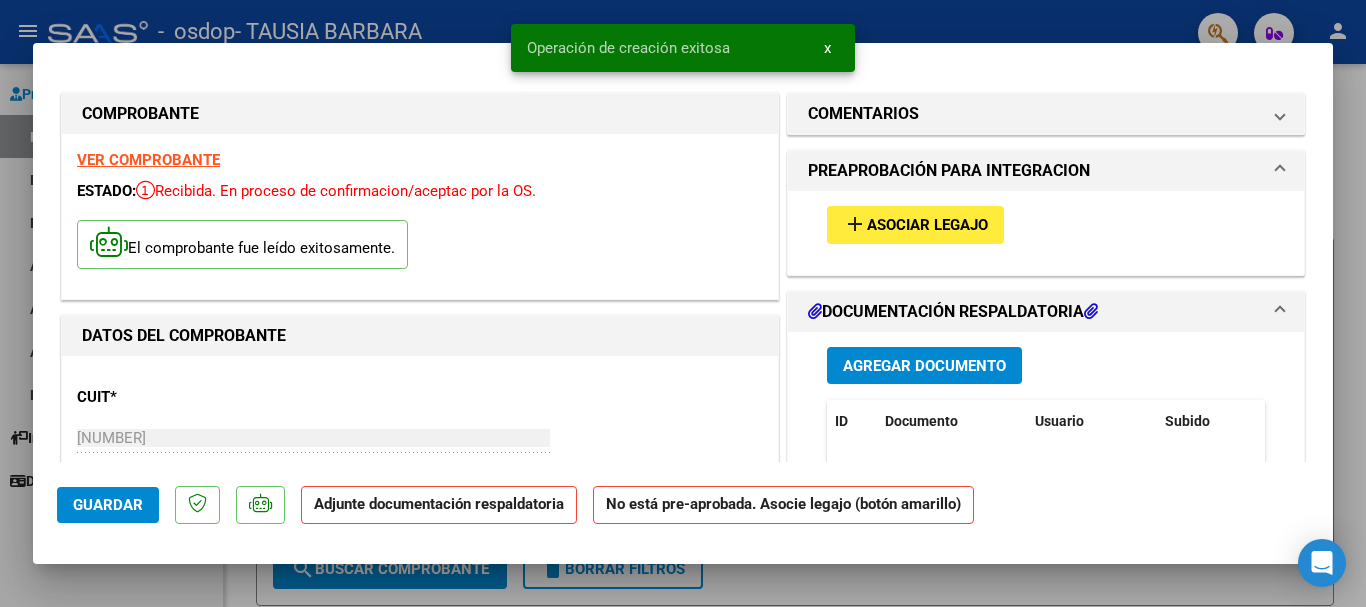 click on "Asociar Legajo" at bounding box center (927, 226) 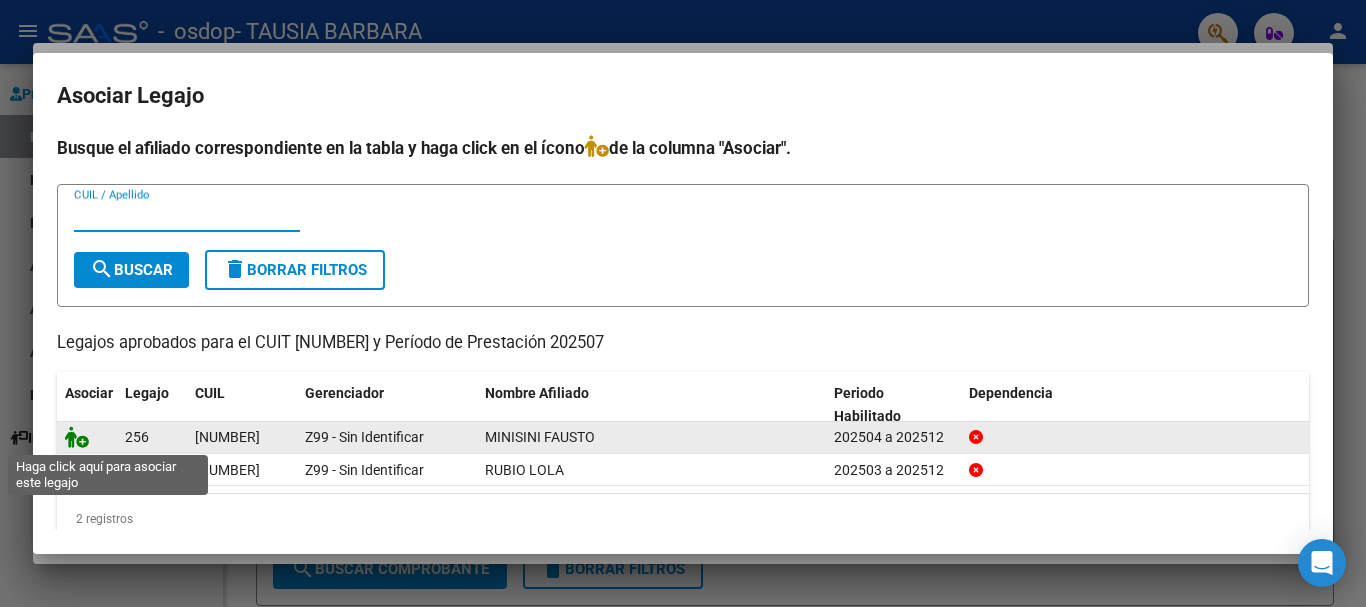 click 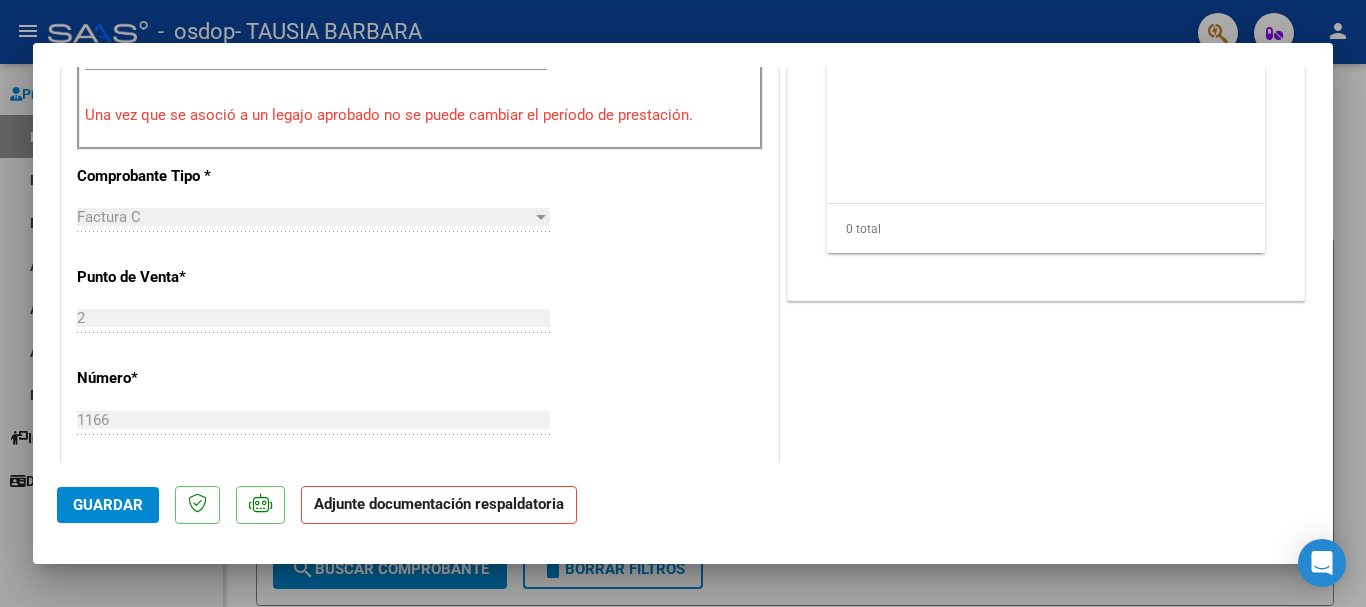 scroll, scrollTop: 500, scrollLeft: 0, axis: vertical 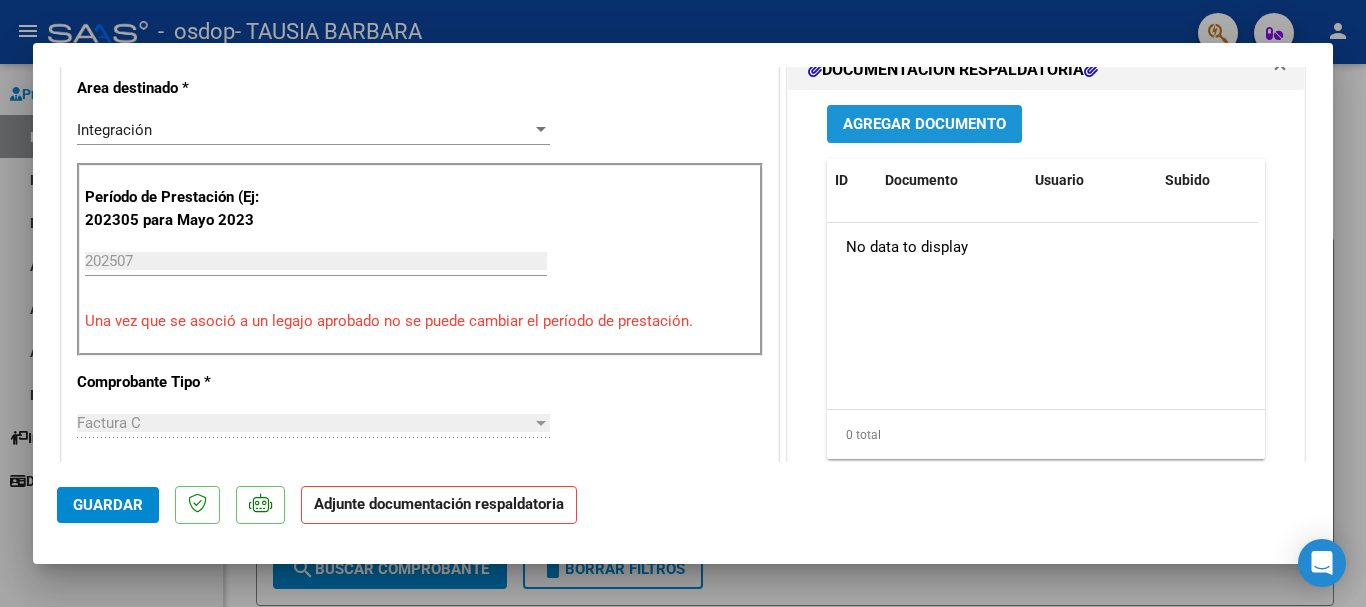 click on "Agregar Documento" at bounding box center [924, 125] 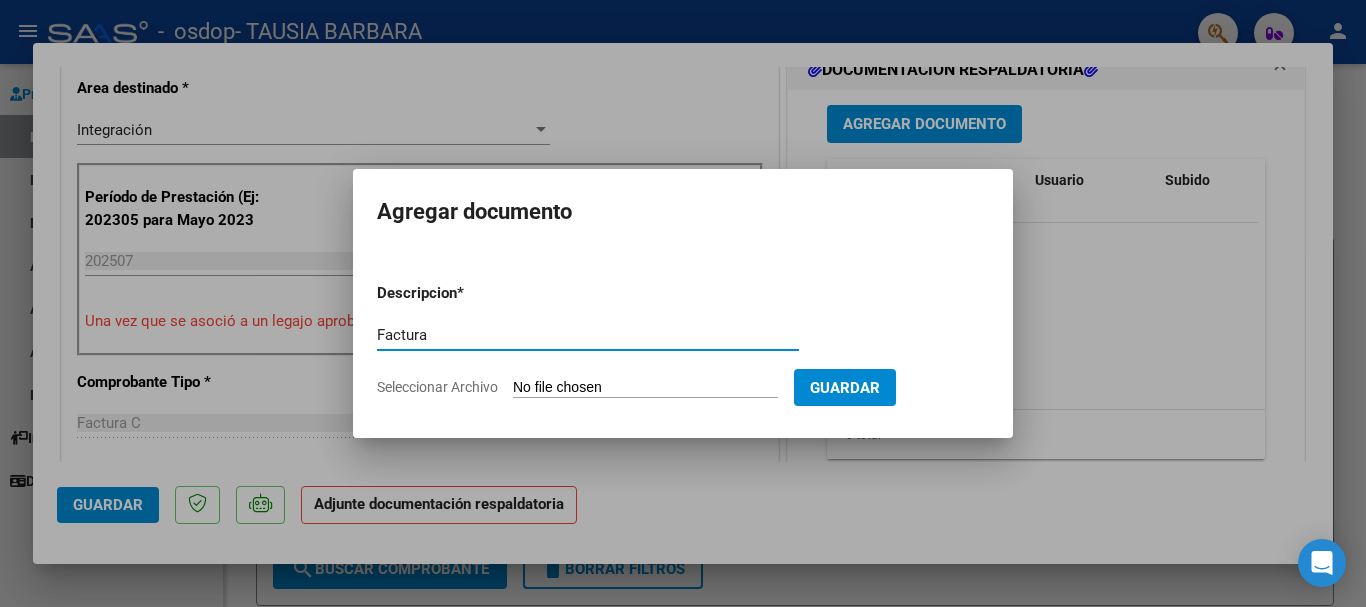 type on "Factura" 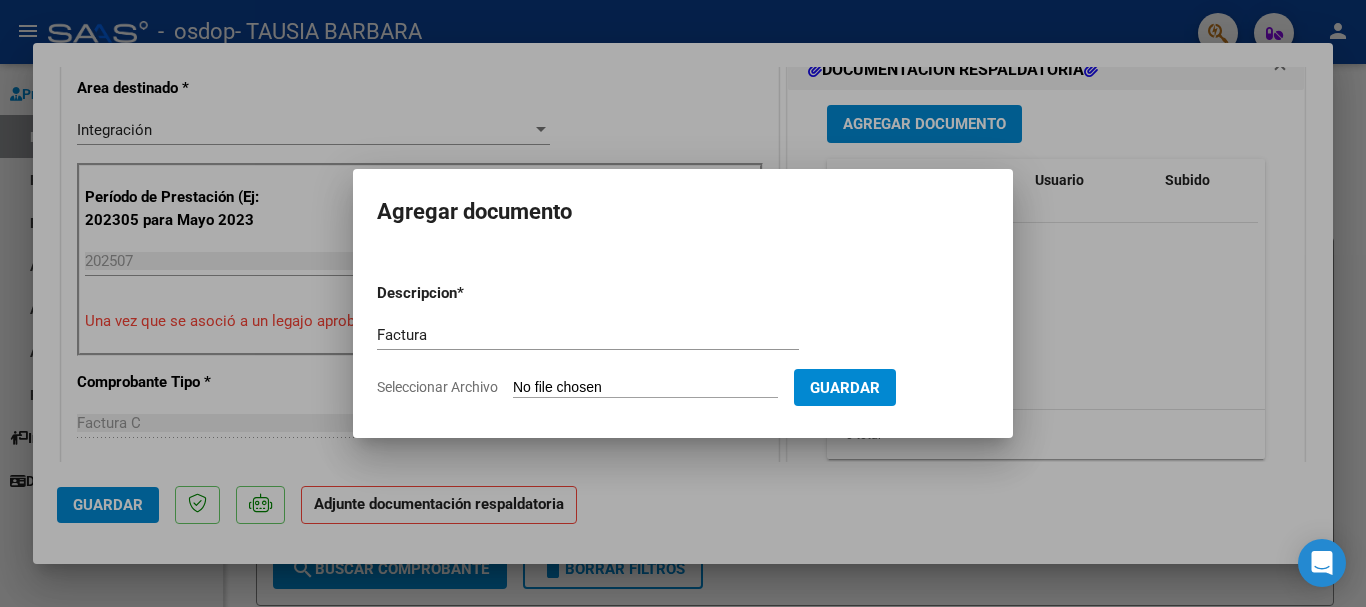 type on "C:\fakepath\27289130565_011_00002_00001166.pdf" 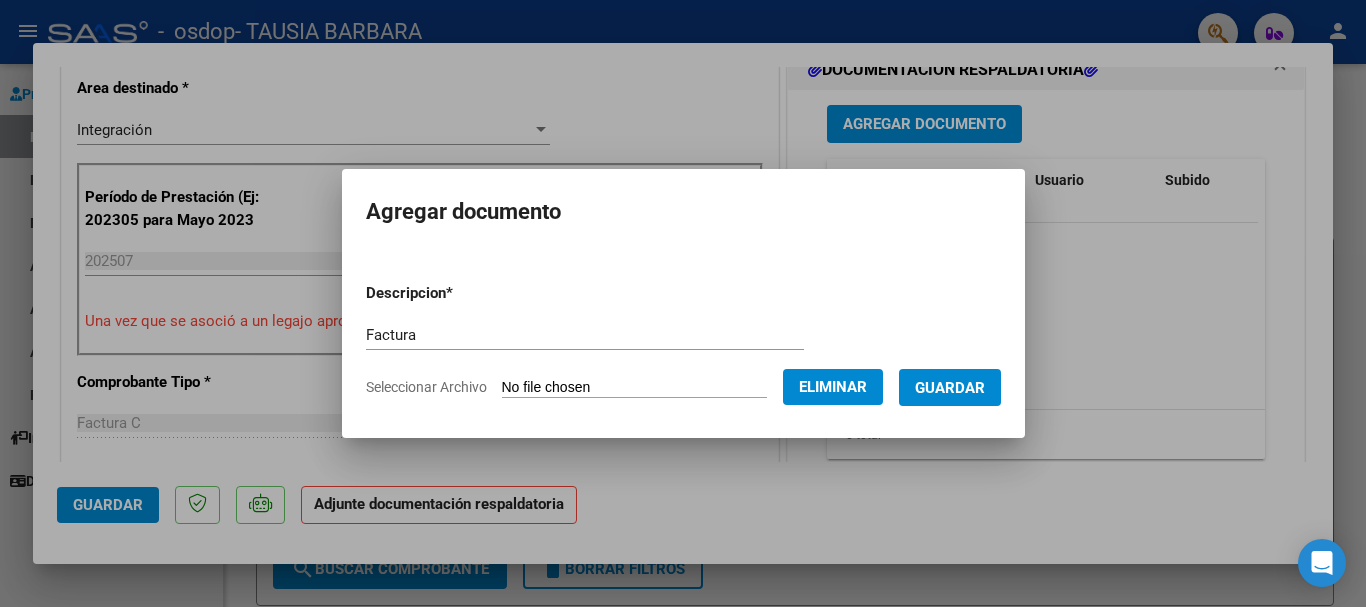 click on "Guardar" at bounding box center [950, 388] 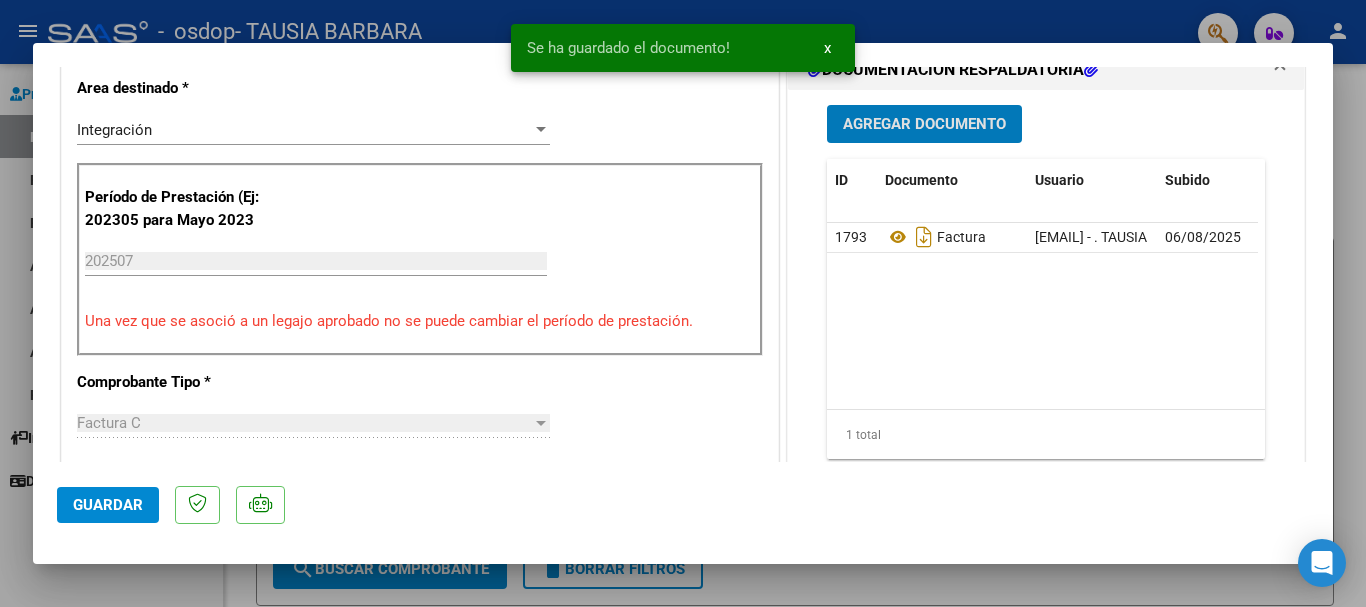 click on "Agregar Documento" at bounding box center [924, 125] 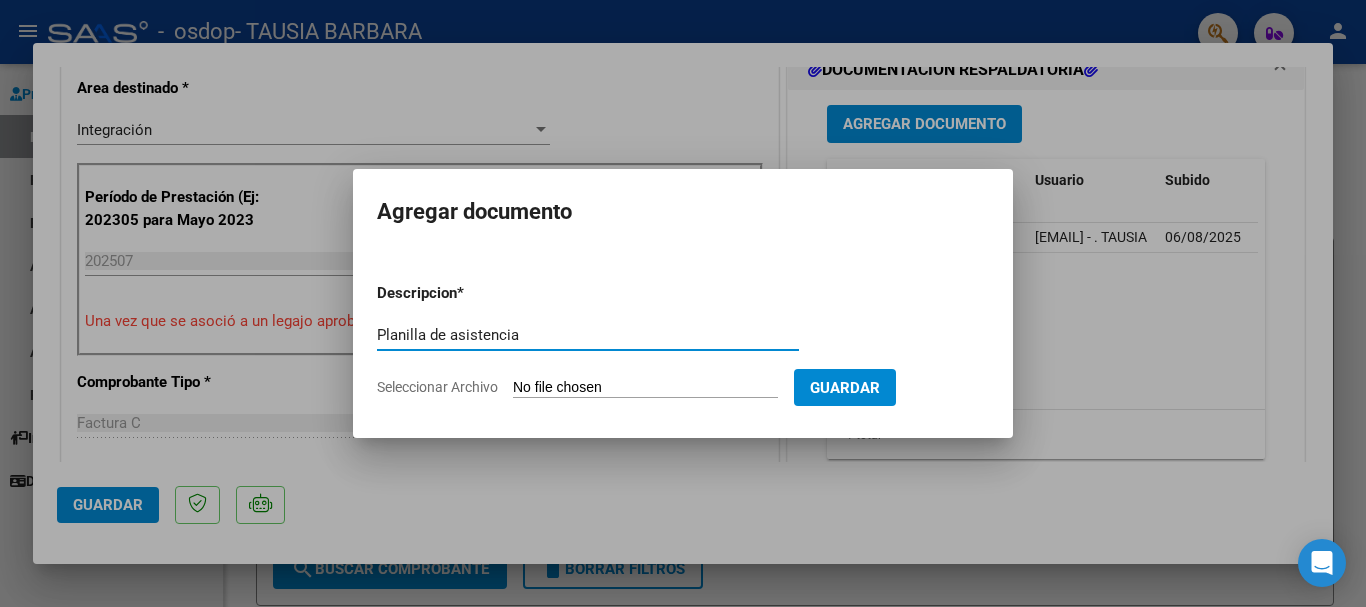 type on "Planilla de asistencia" 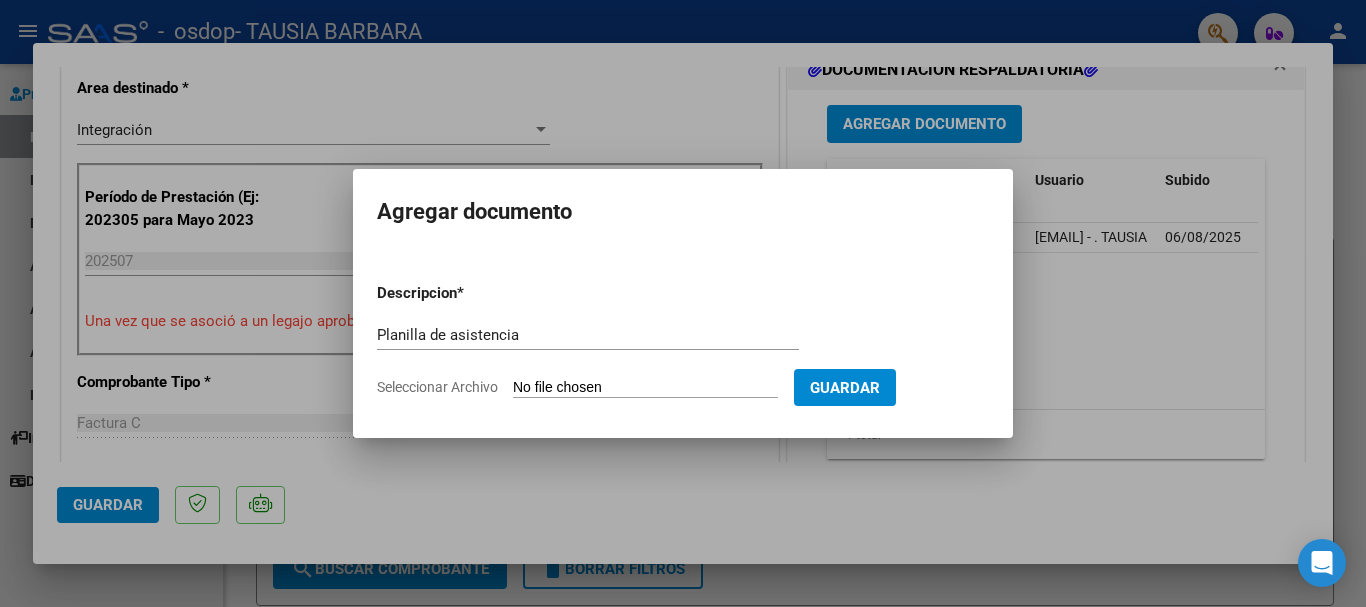 type on "C:\fakepath\Planilla asist Minisini julio 2025.pdf" 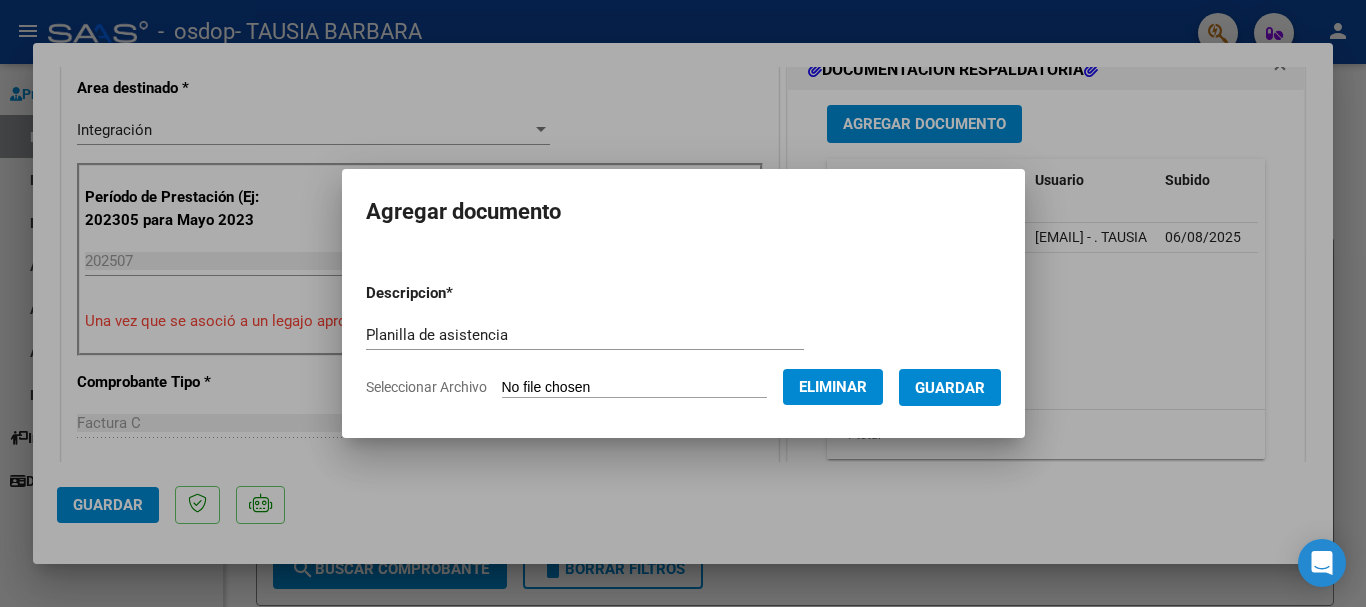 click on "Guardar" at bounding box center (950, 388) 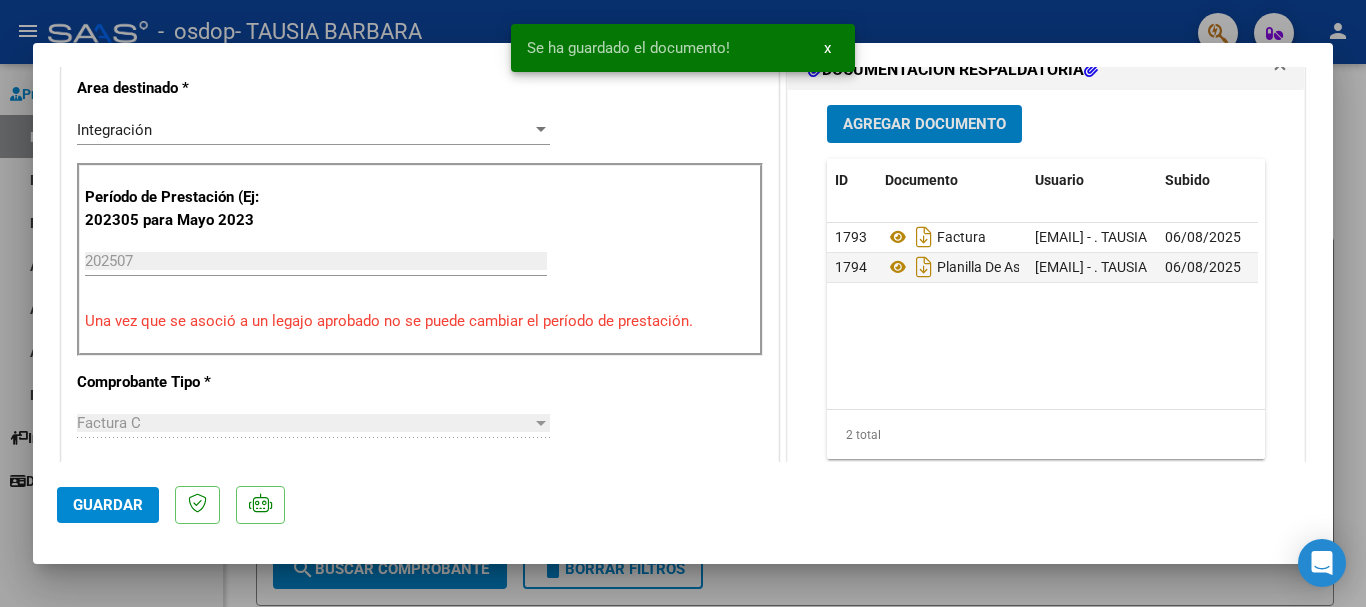 click on "Agregar Documento" at bounding box center [924, 125] 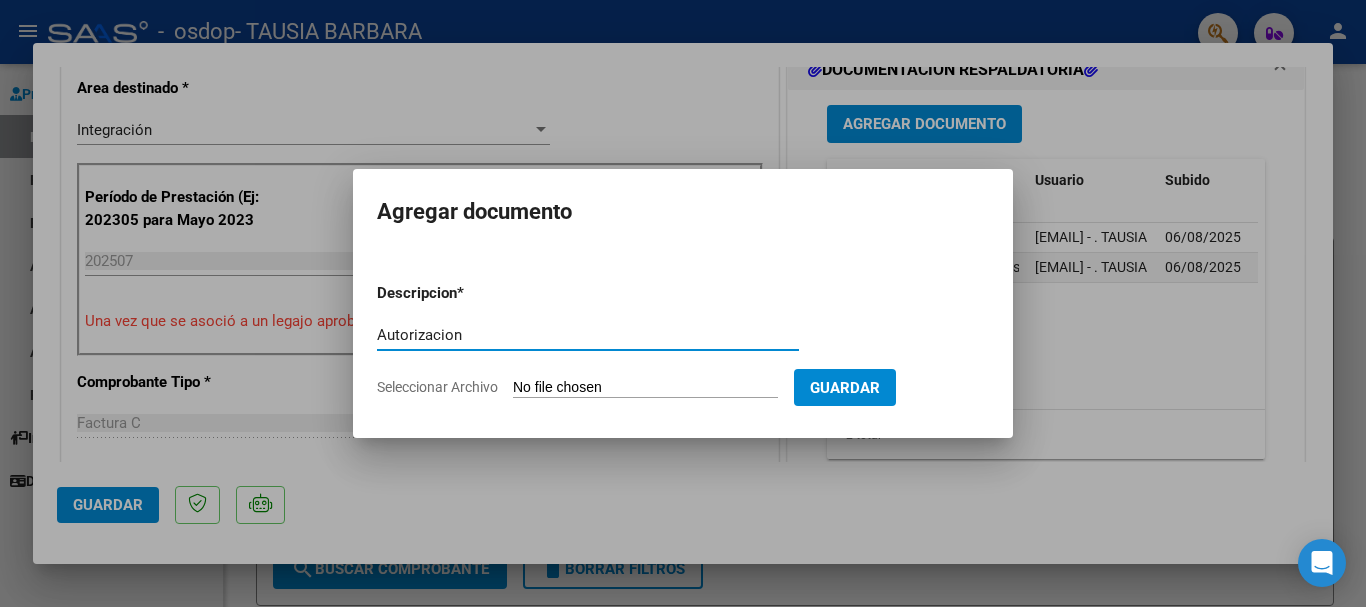 type on "Autorizacion" 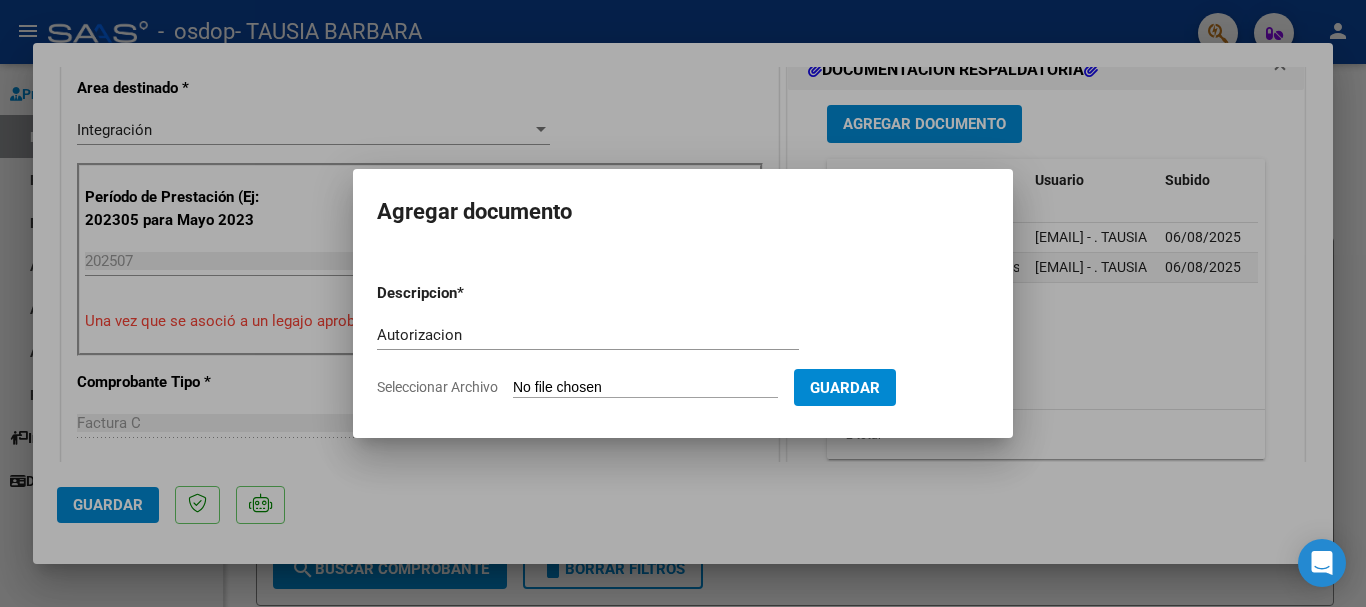 type on "C:\fakepath\AUTORIZACION OSDOP 2025 FAUSTO.pdf" 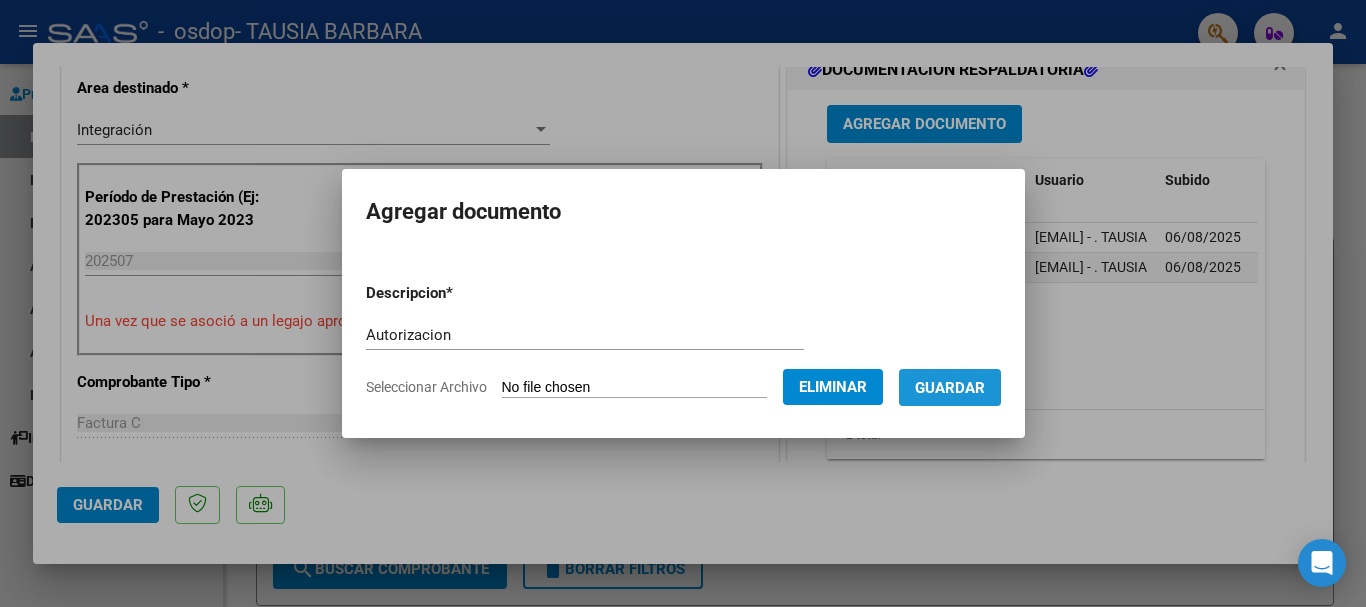 click on "Guardar" at bounding box center [950, 388] 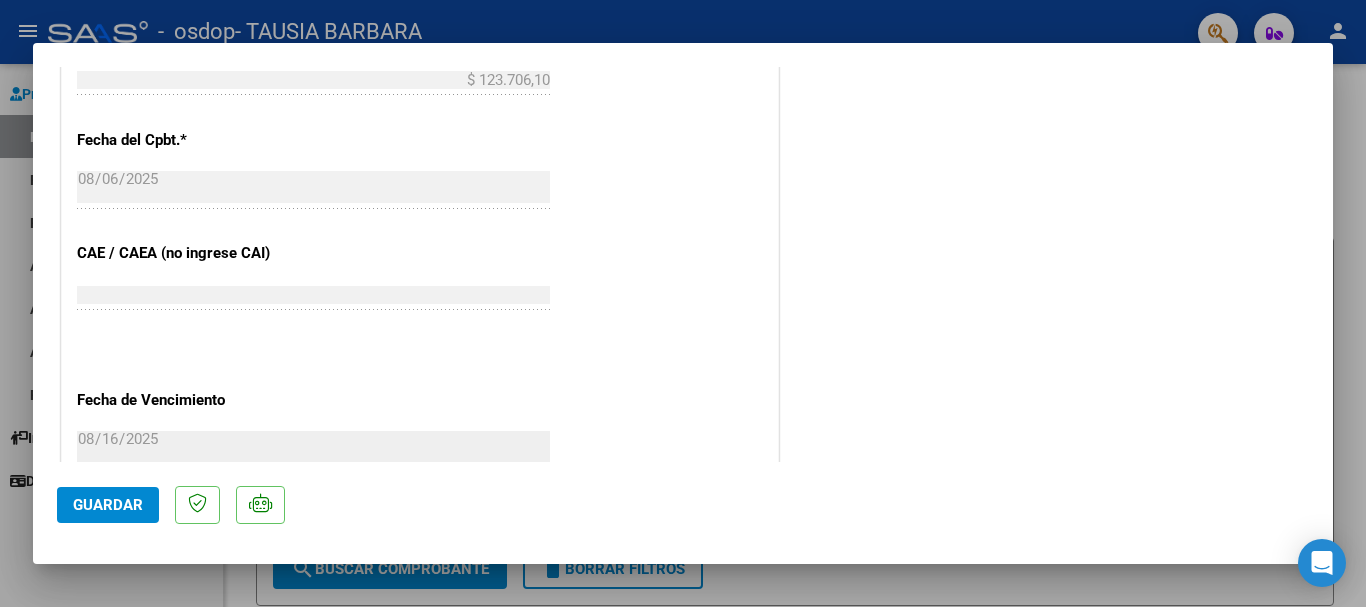scroll, scrollTop: 1200, scrollLeft: 0, axis: vertical 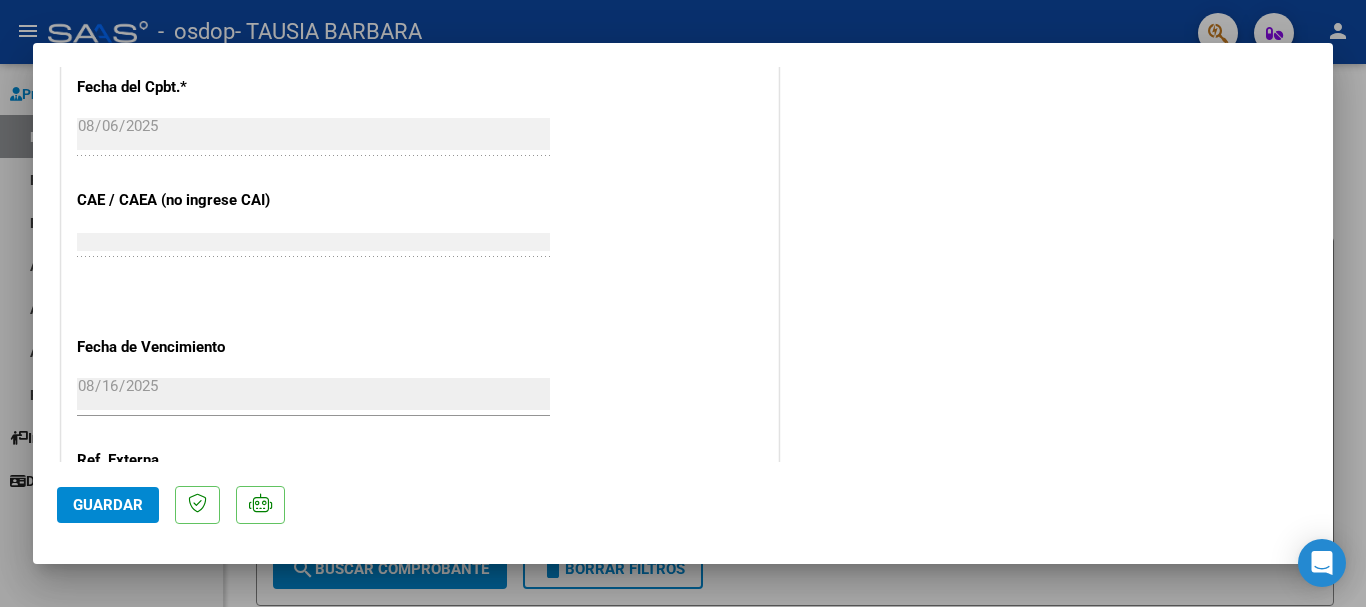 click on "Guardar" 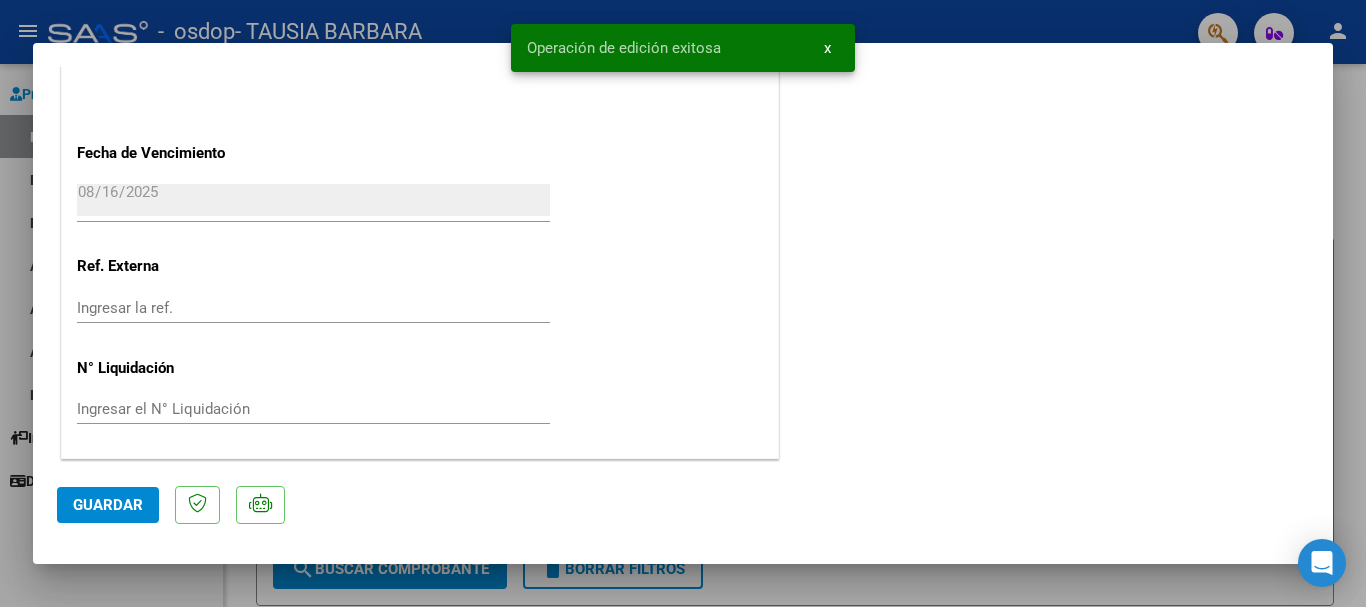 scroll, scrollTop: 1395, scrollLeft: 0, axis: vertical 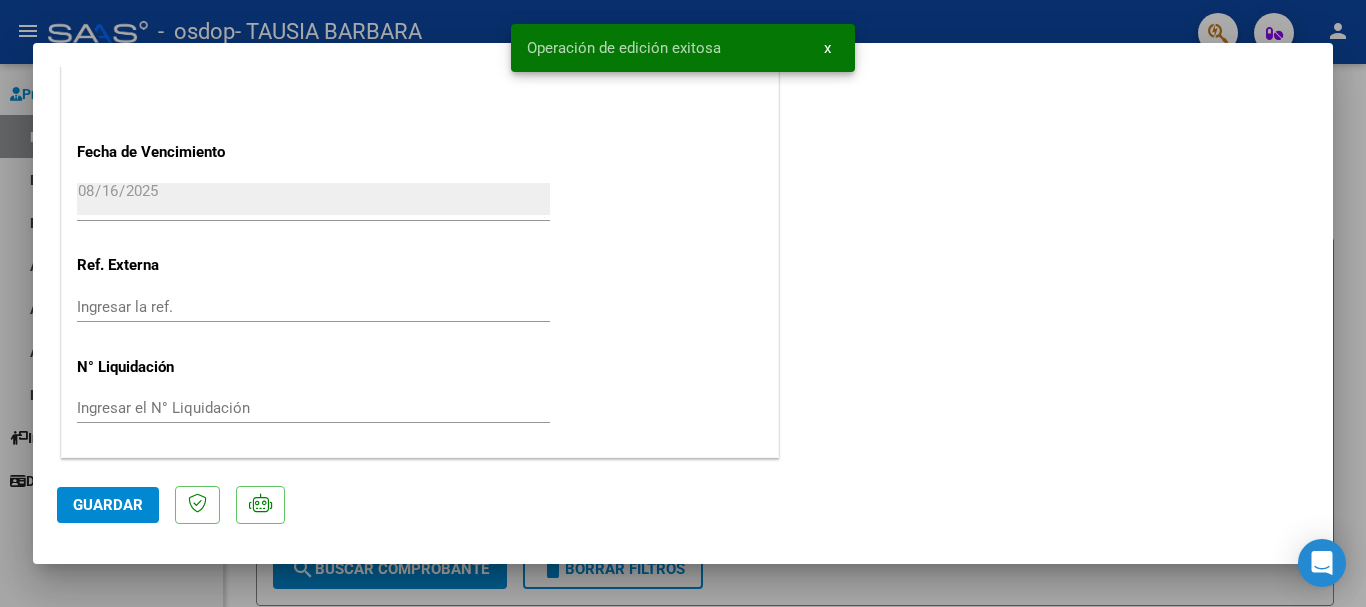 click at bounding box center (683, 303) 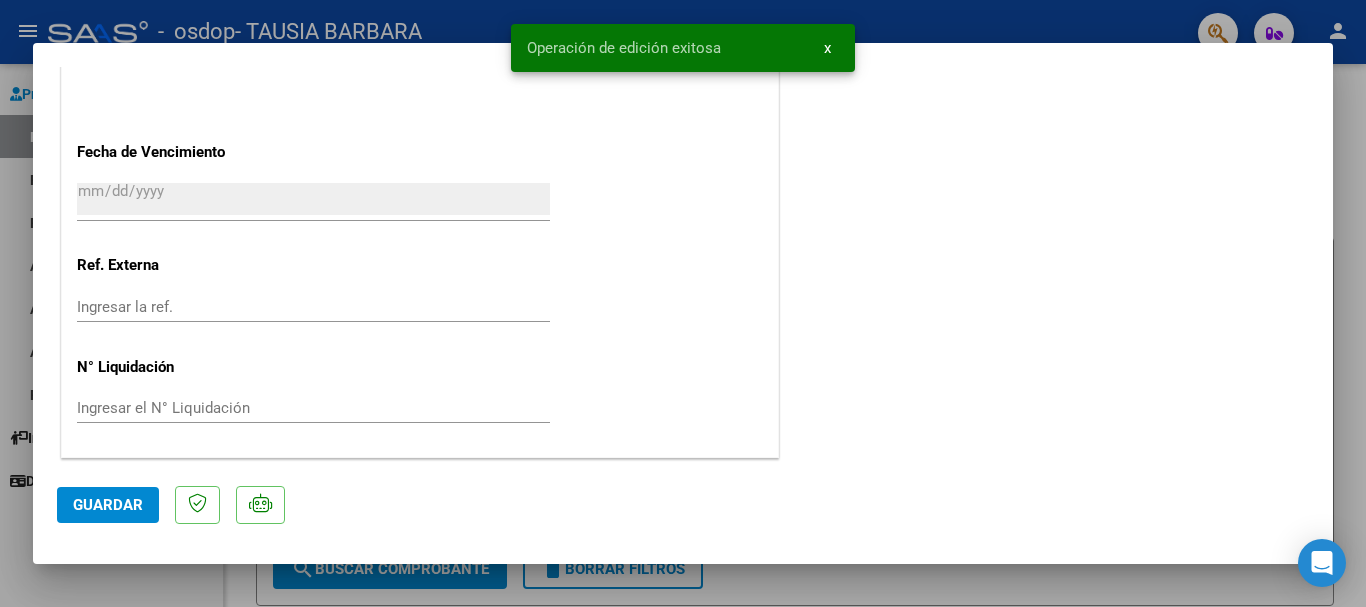 scroll, scrollTop: 0, scrollLeft: 0, axis: both 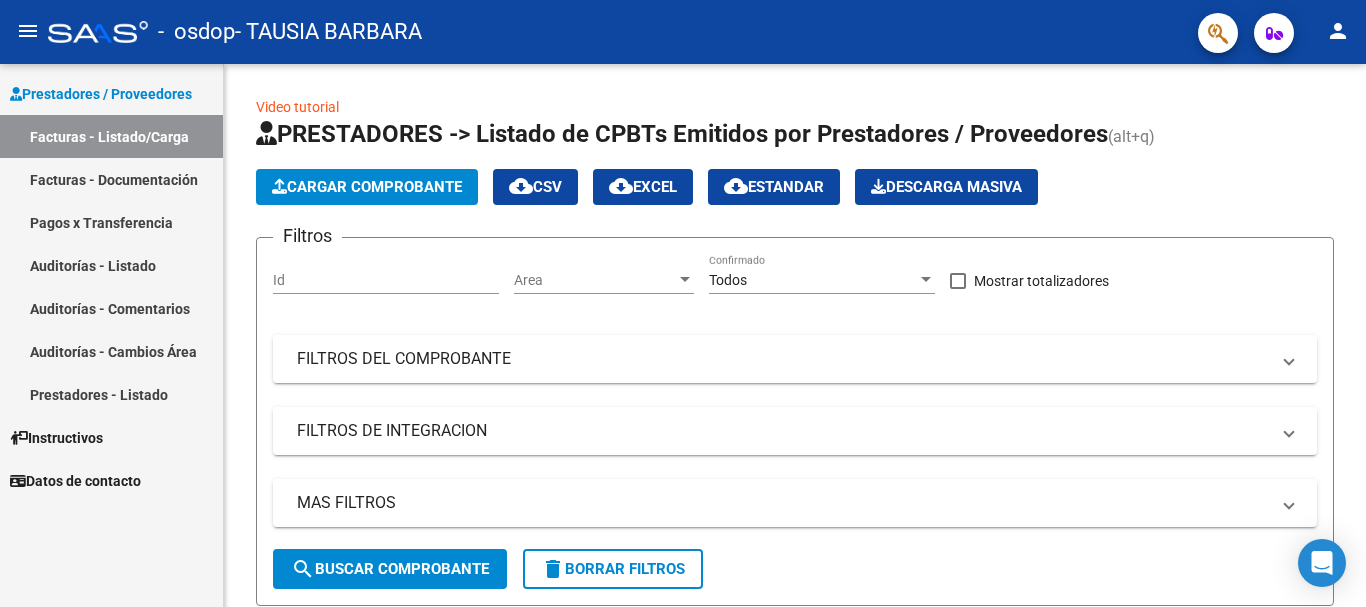 click on "Facturas - Listado/Carga" at bounding box center [111, 136] 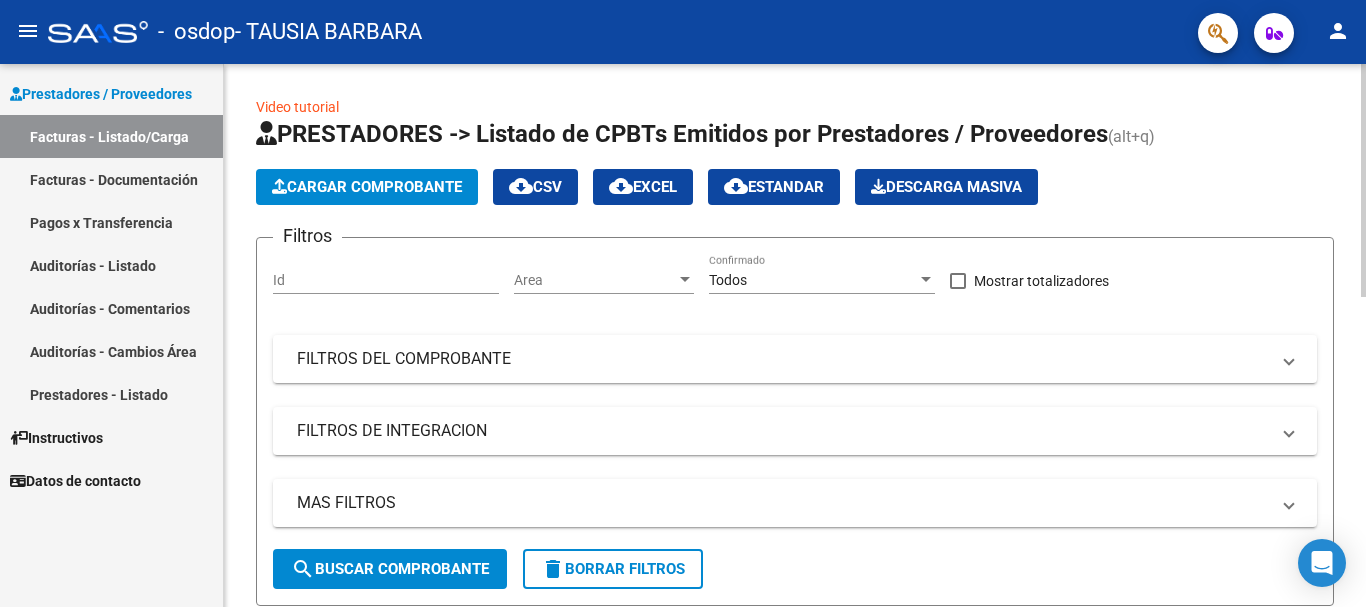 click on "Cargar Comprobante" 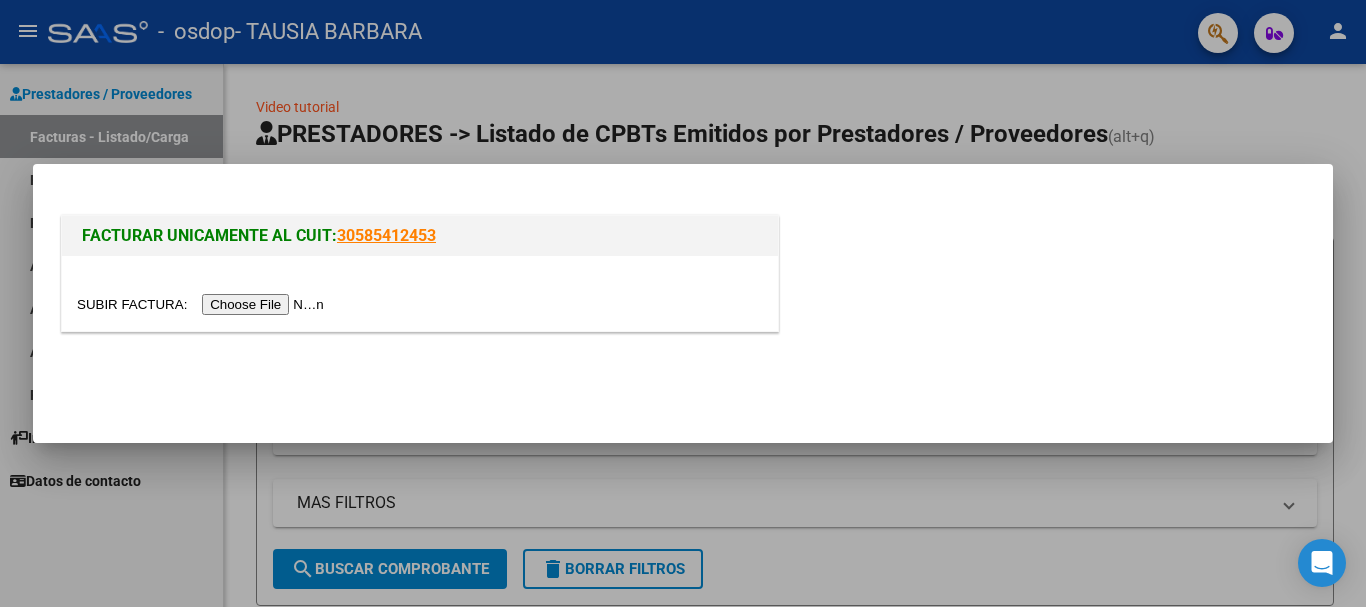 click at bounding box center (203, 304) 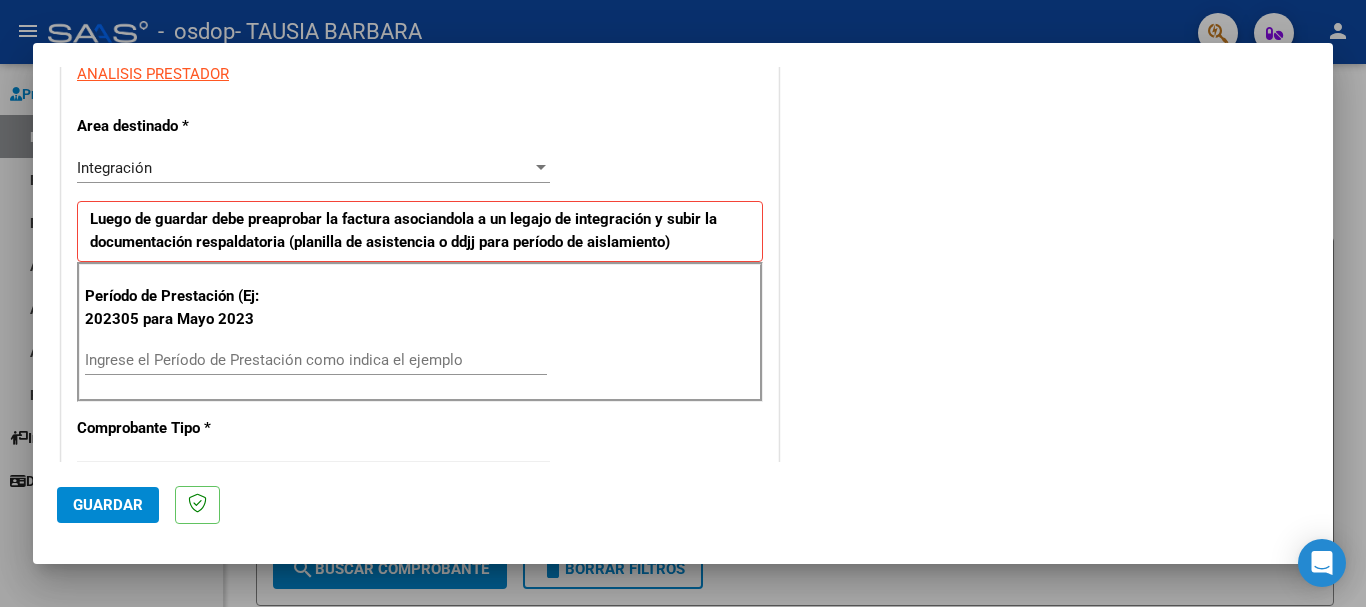 scroll, scrollTop: 500, scrollLeft: 0, axis: vertical 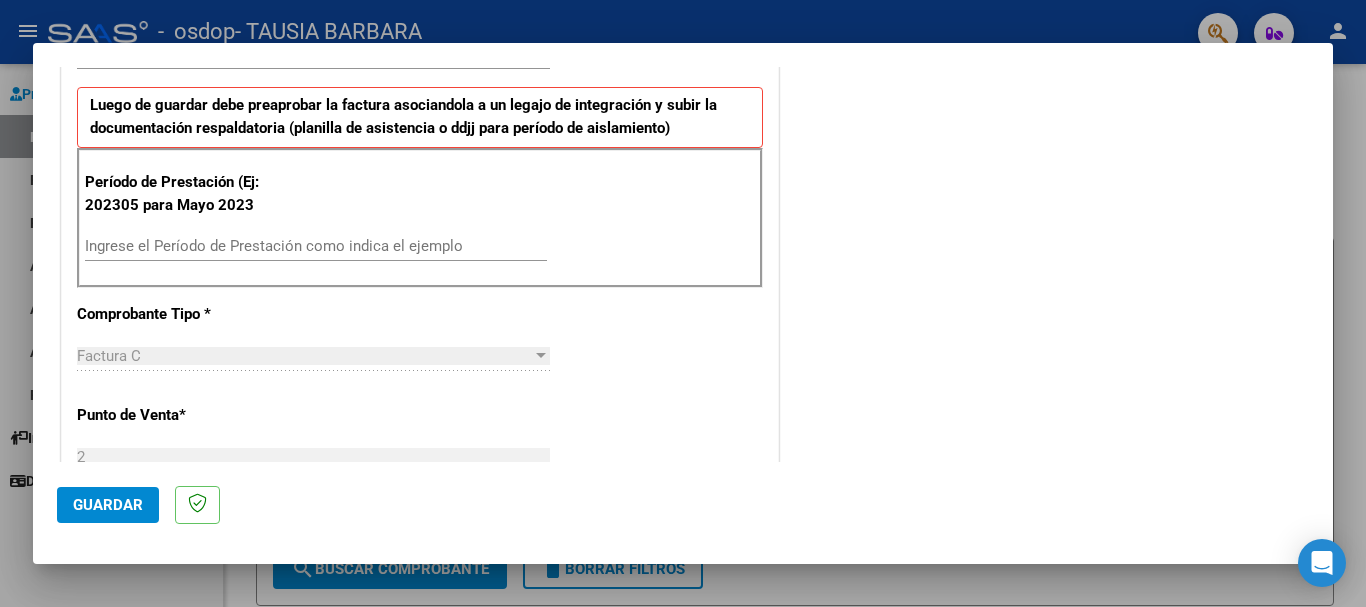 click on "Ingrese el Período de Prestación como indica el ejemplo" at bounding box center (316, 246) 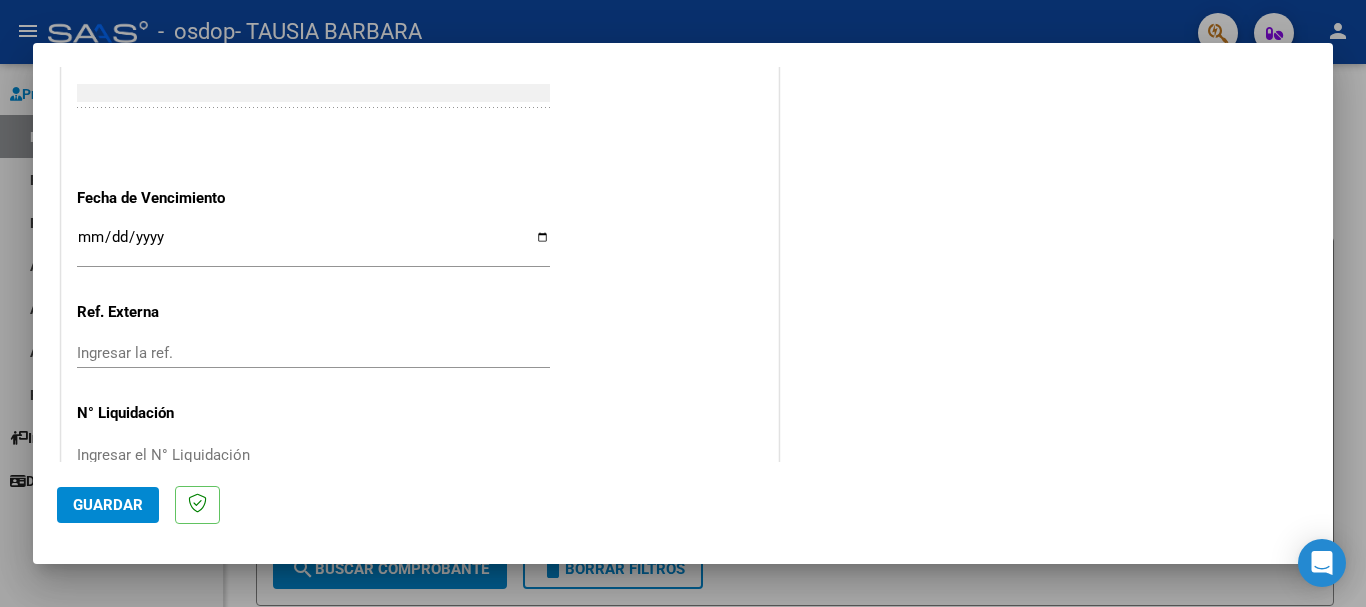 scroll, scrollTop: 1327, scrollLeft: 0, axis: vertical 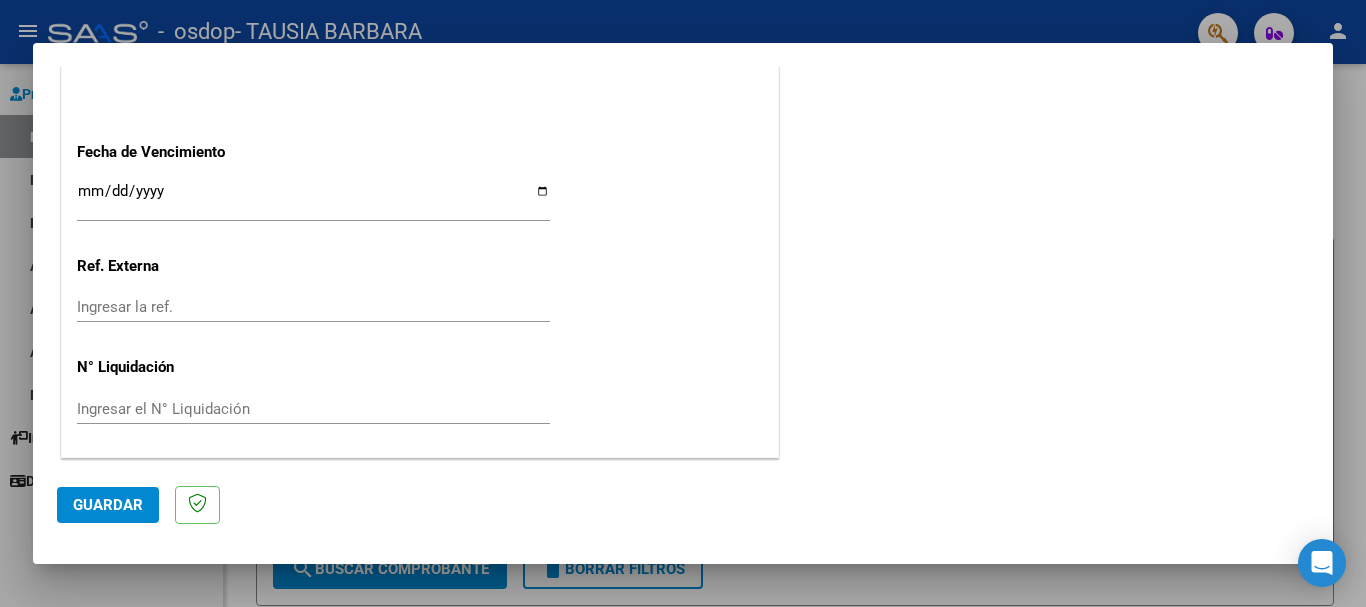 type on "202507" 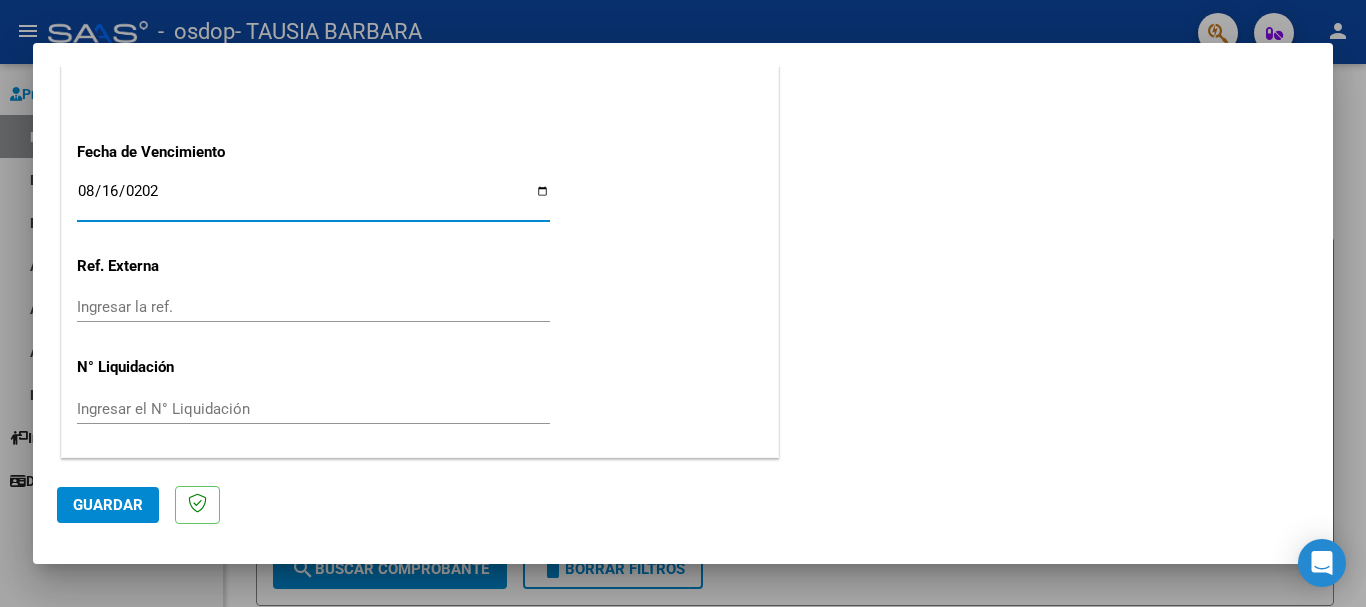 type on "2025-08-16" 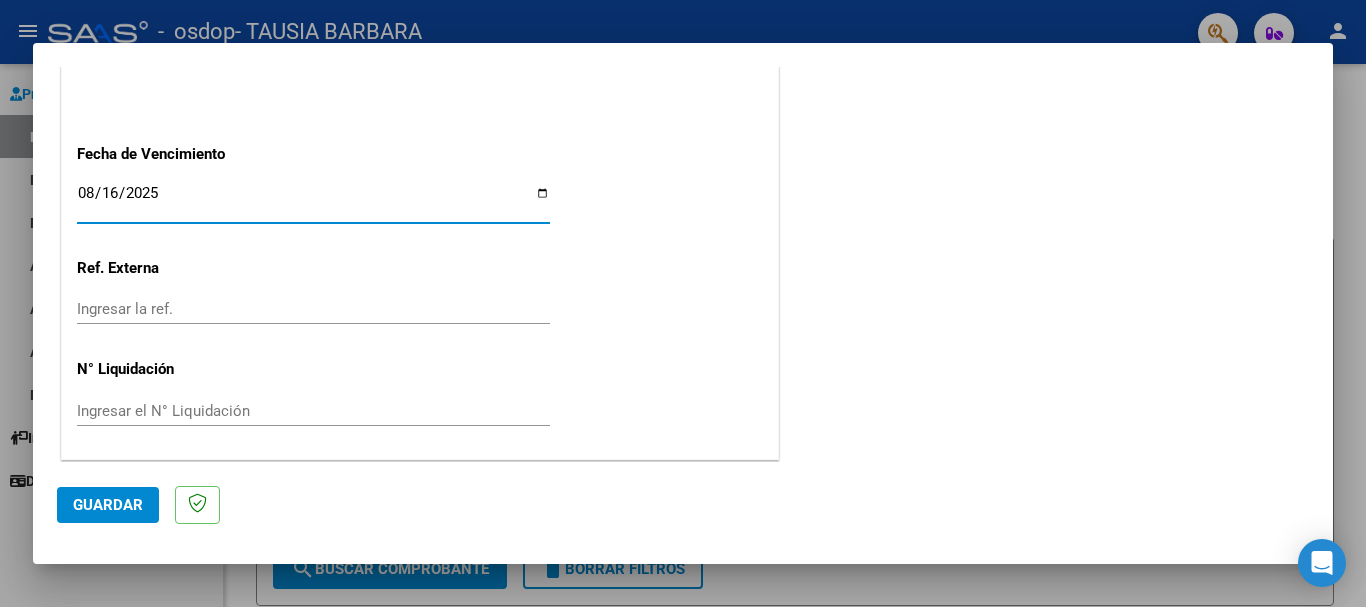 scroll, scrollTop: 1327, scrollLeft: 0, axis: vertical 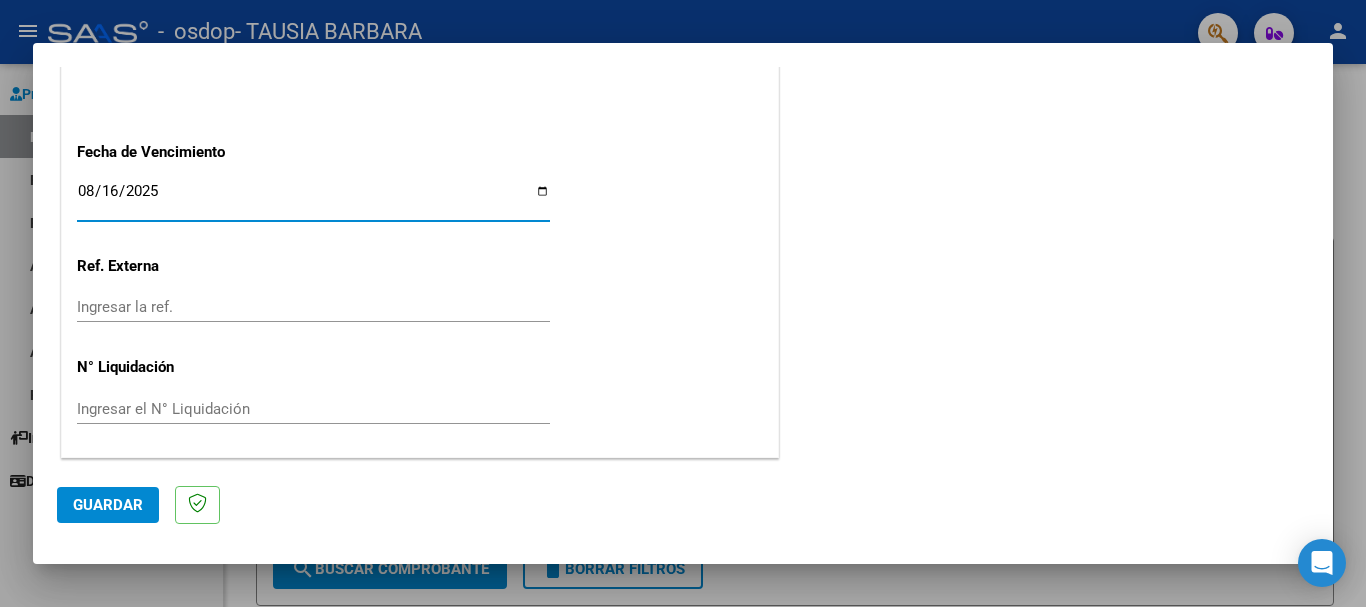 click on "Guardar" 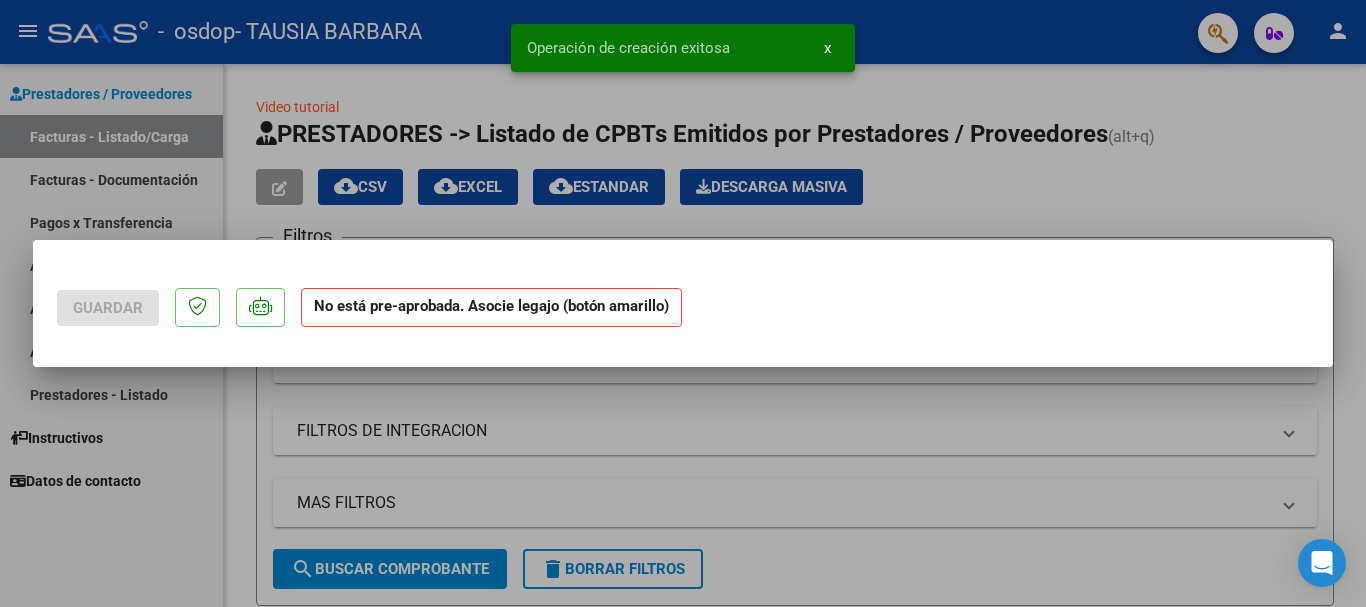 scroll, scrollTop: 0, scrollLeft: 0, axis: both 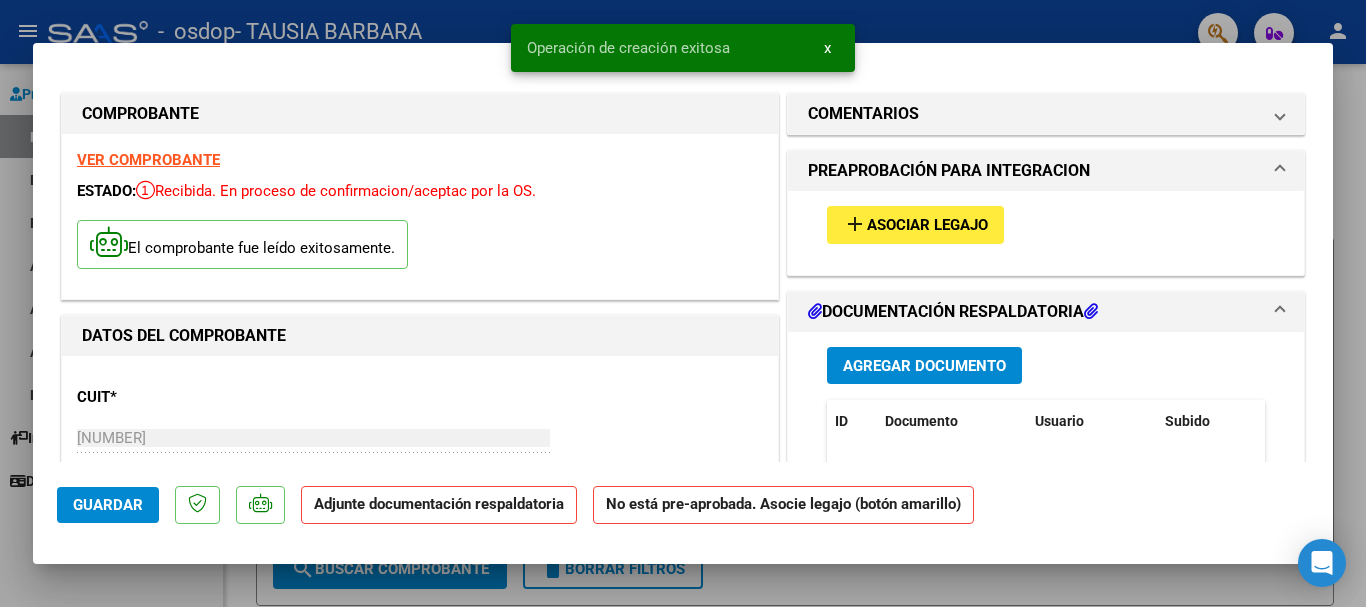 click on "Asociar Legajo" at bounding box center [927, 226] 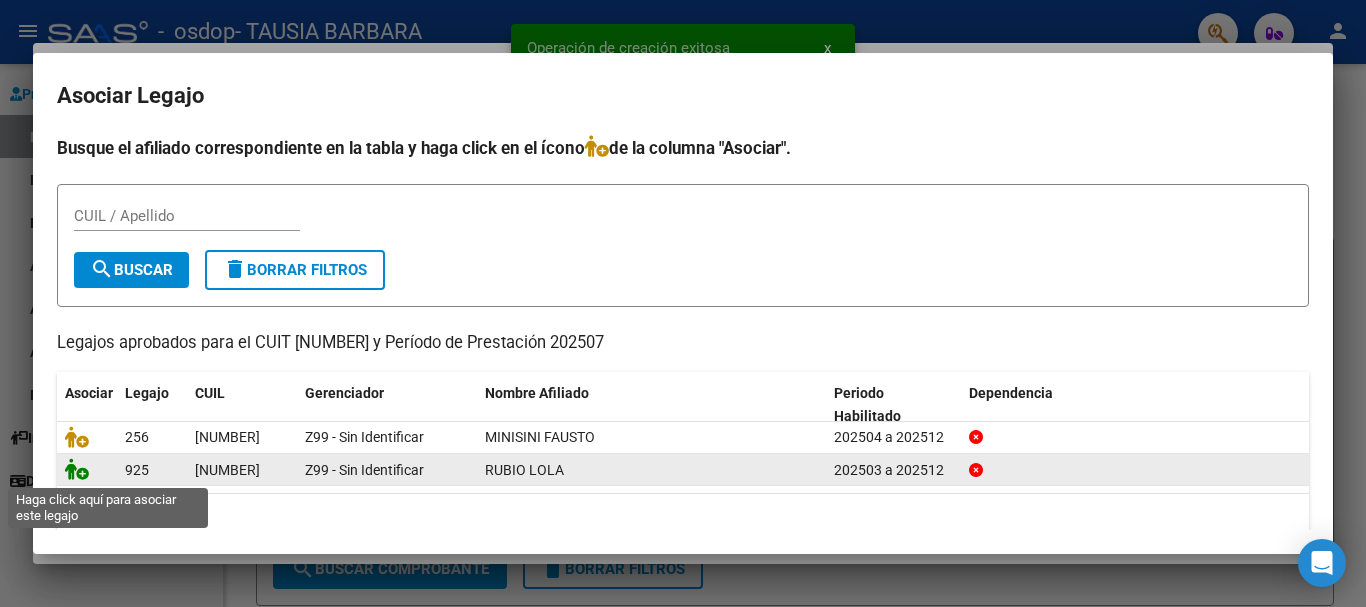 click 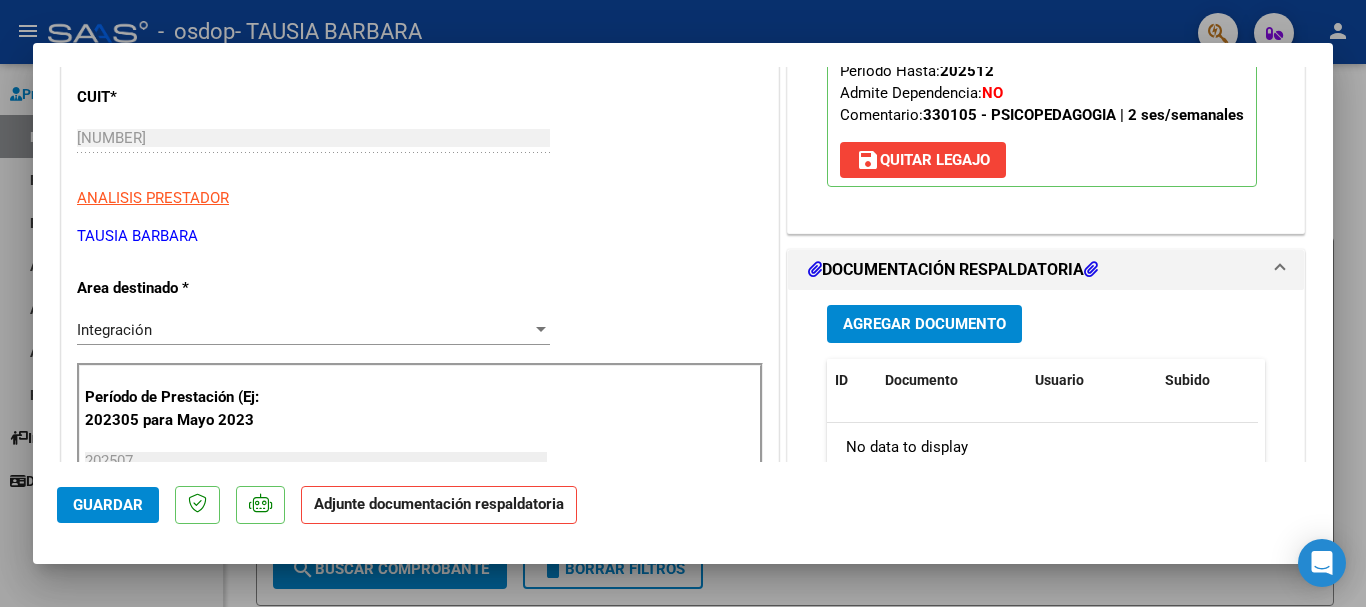 scroll, scrollTop: 400, scrollLeft: 0, axis: vertical 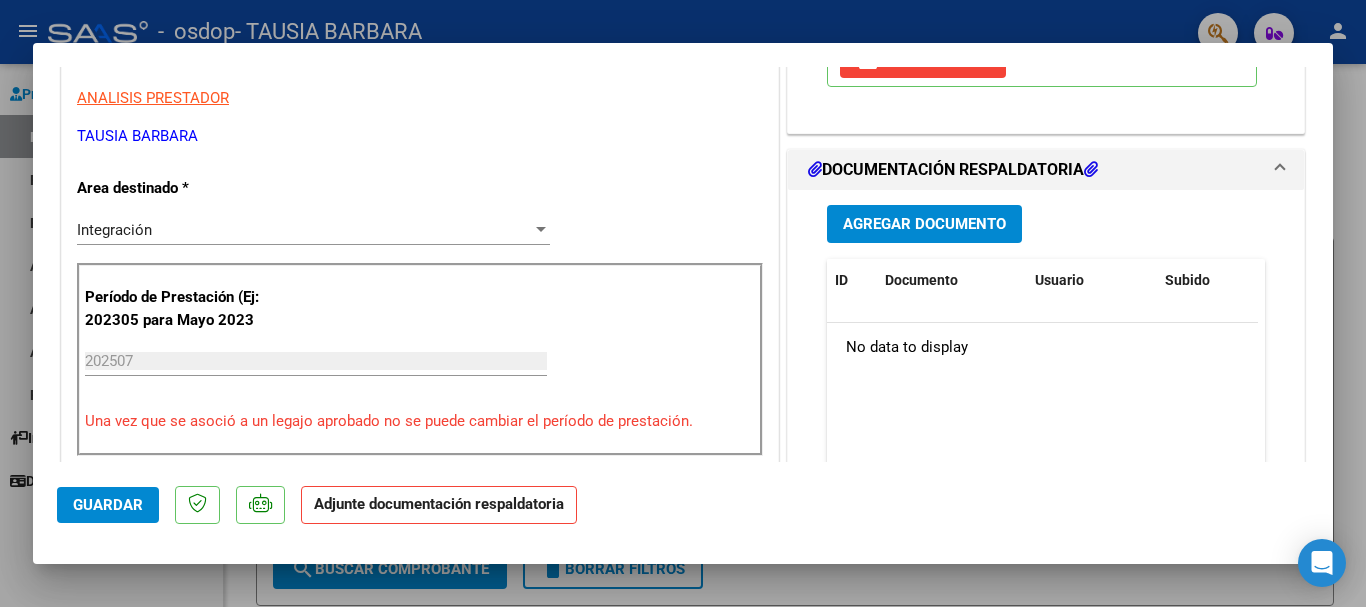 click on "Agregar Documento" at bounding box center [924, 225] 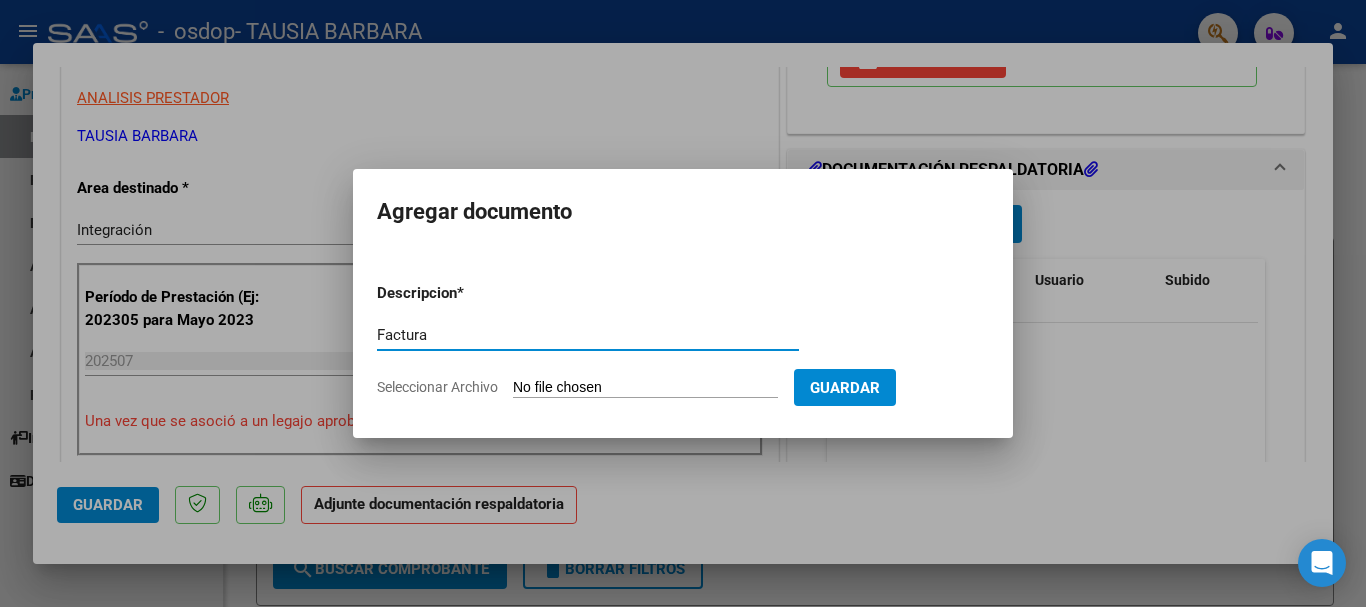 type on "Factura" 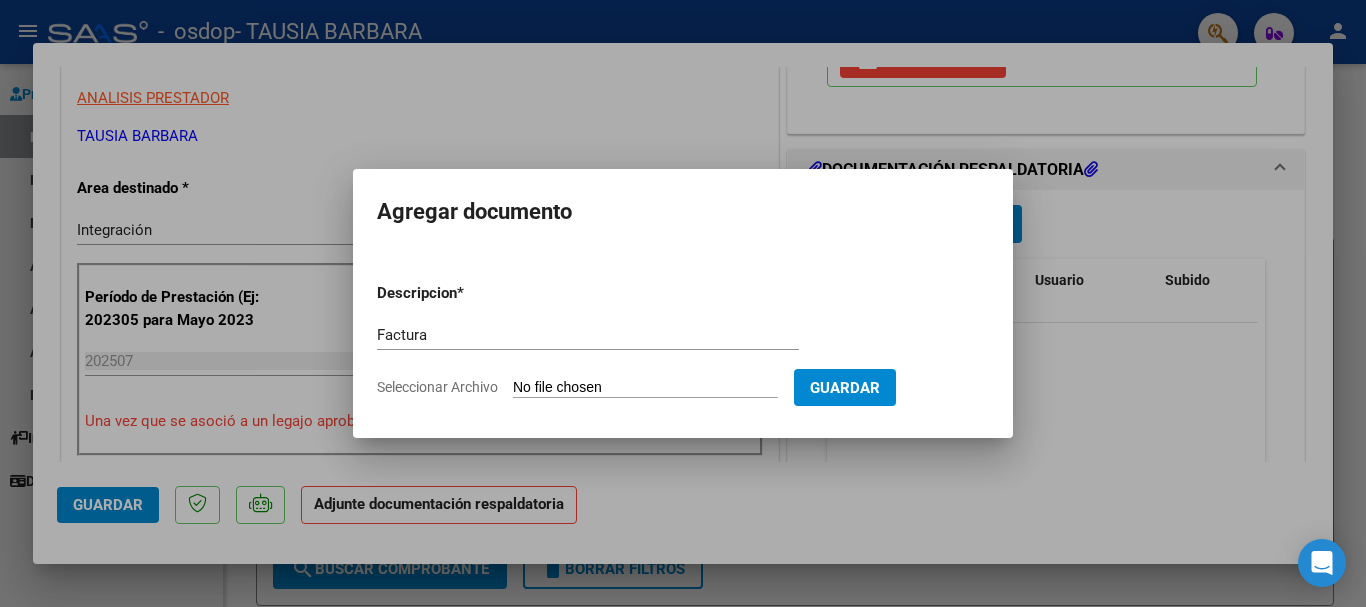 type on "C:\fakepath\27289130565_011_00002_00001167.pdf" 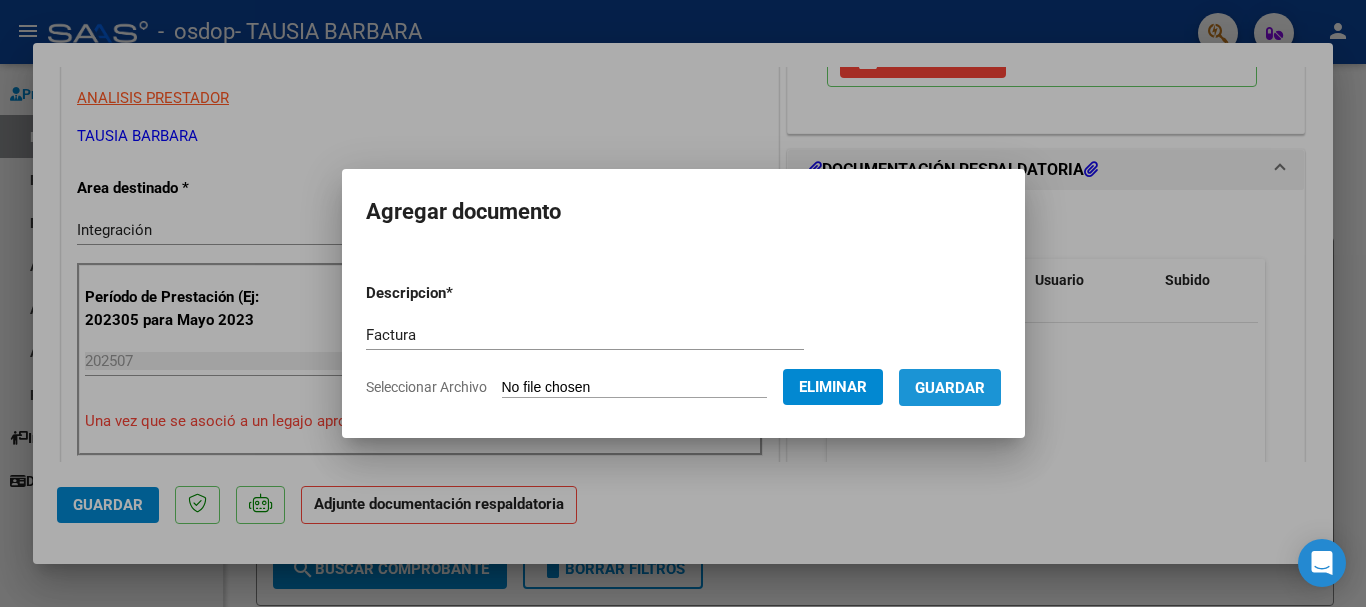 click on "Guardar" at bounding box center [950, 388] 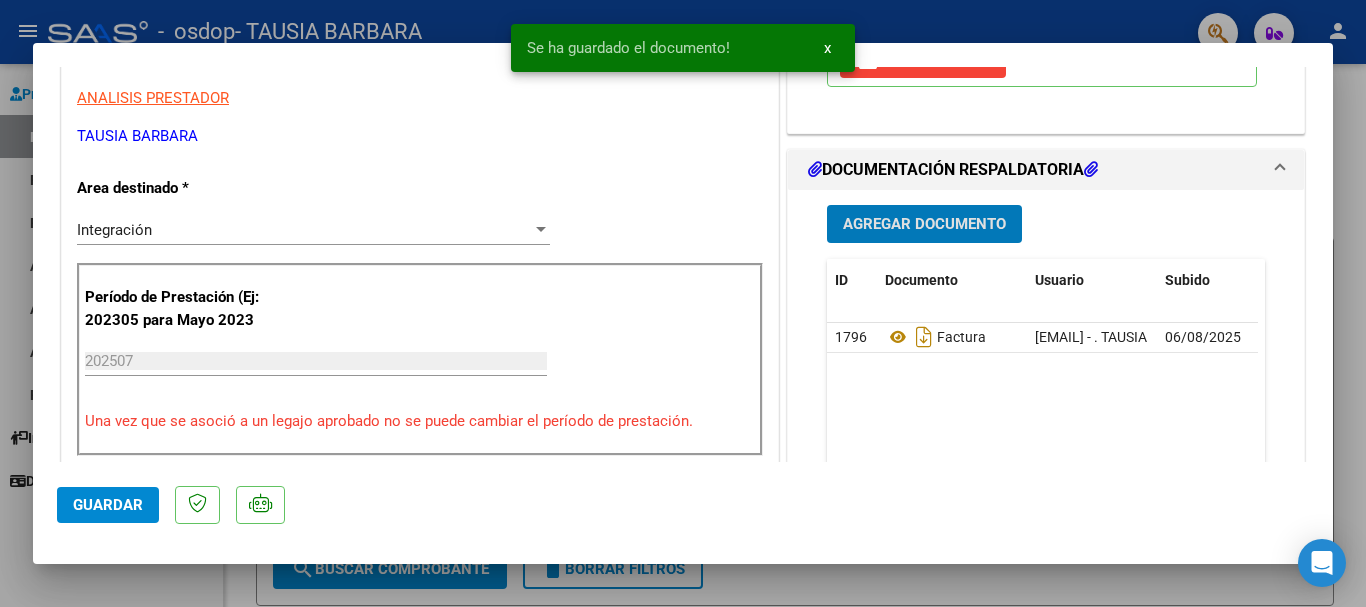 click on "Agregar Documento" at bounding box center (924, 225) 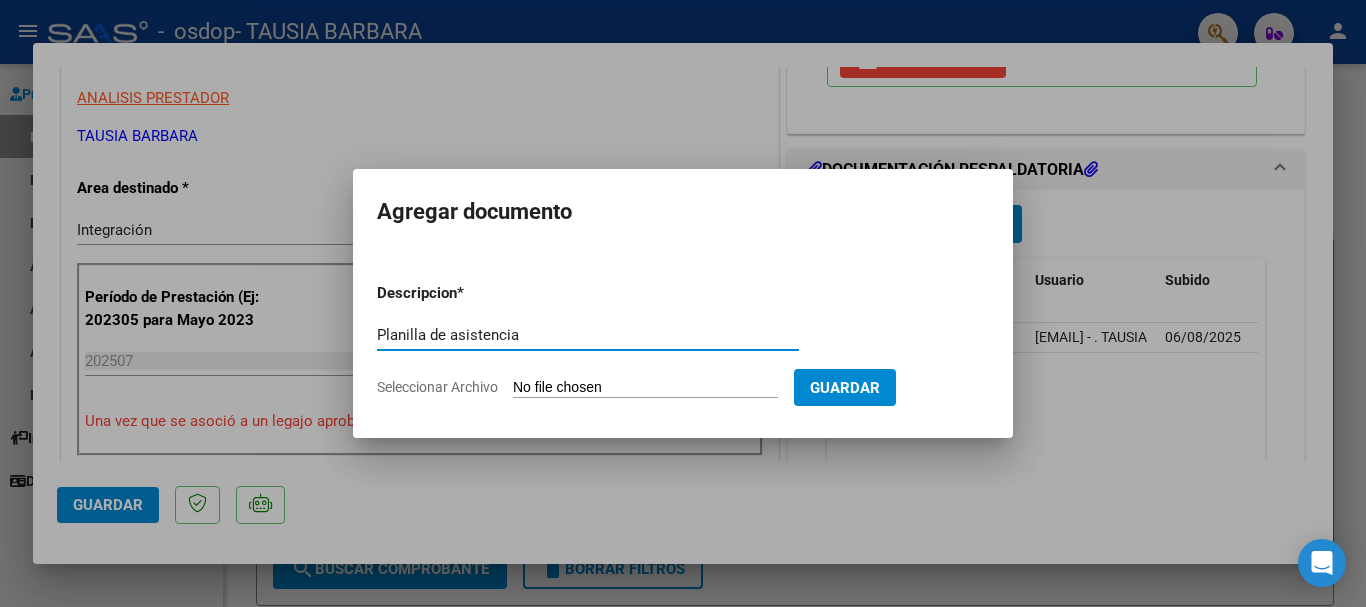 type on "Planilla de asistencia" 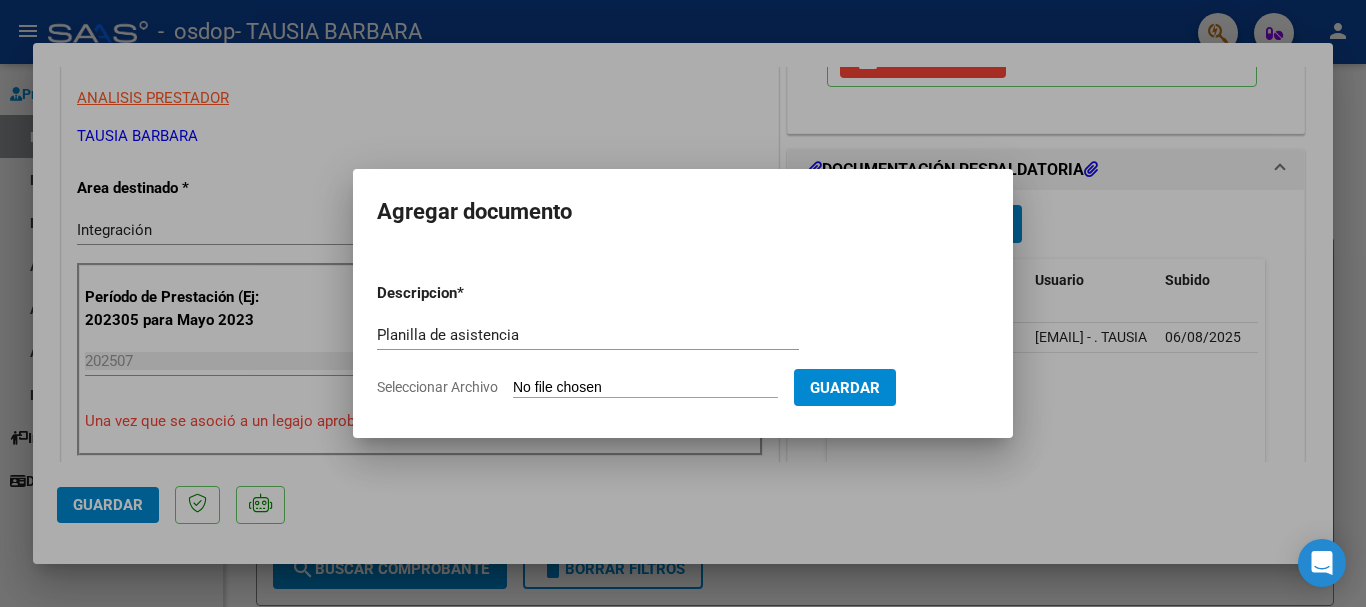 type on "C:\fakepath\Planilla asist Rubio julio 2025.pdf" 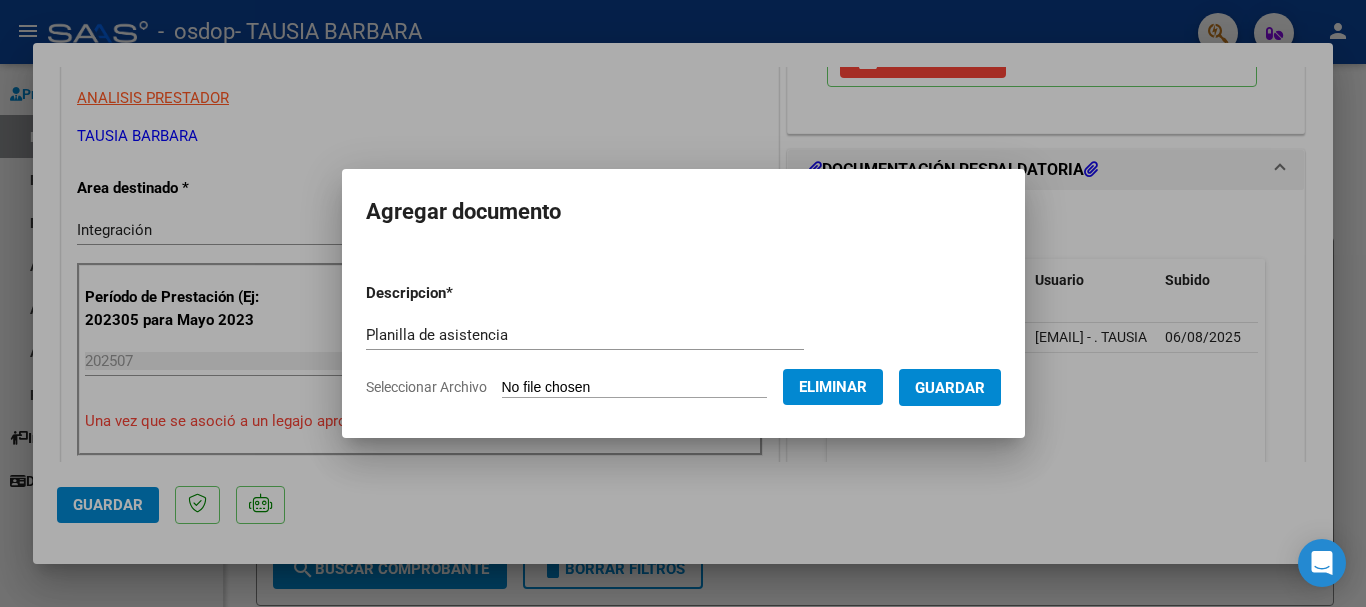 click on "Guardar" at bounding box center (950, 388) 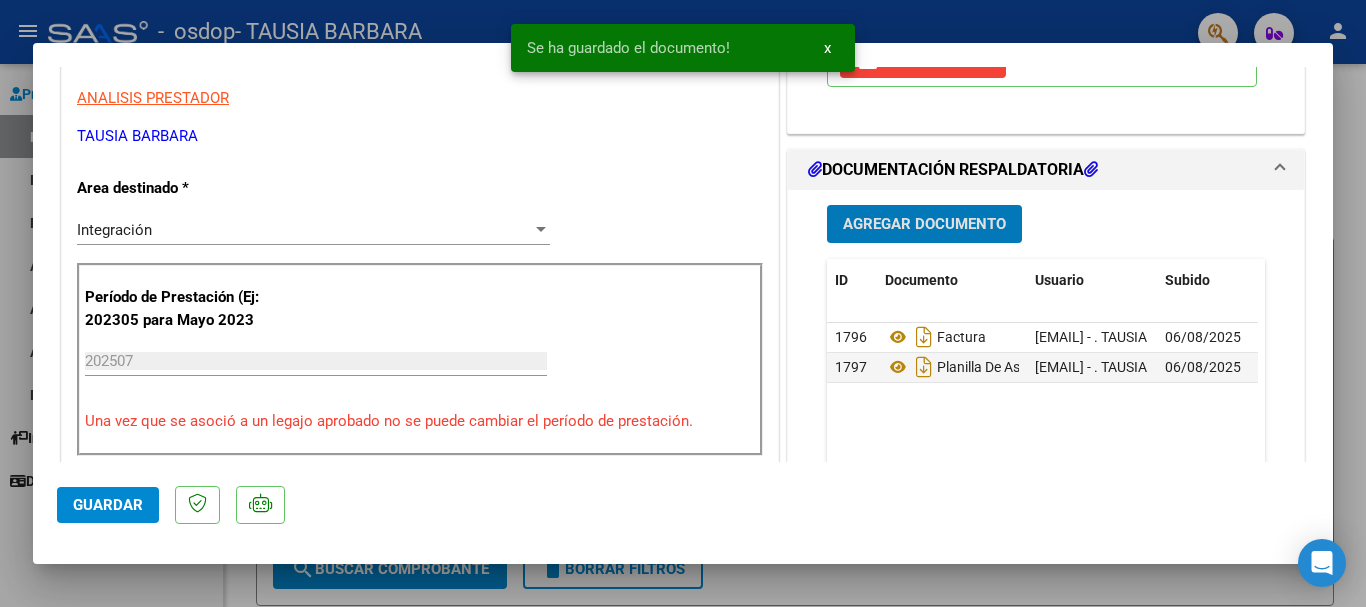 click on "Agregar Documento" at bounding box center [924, 225] 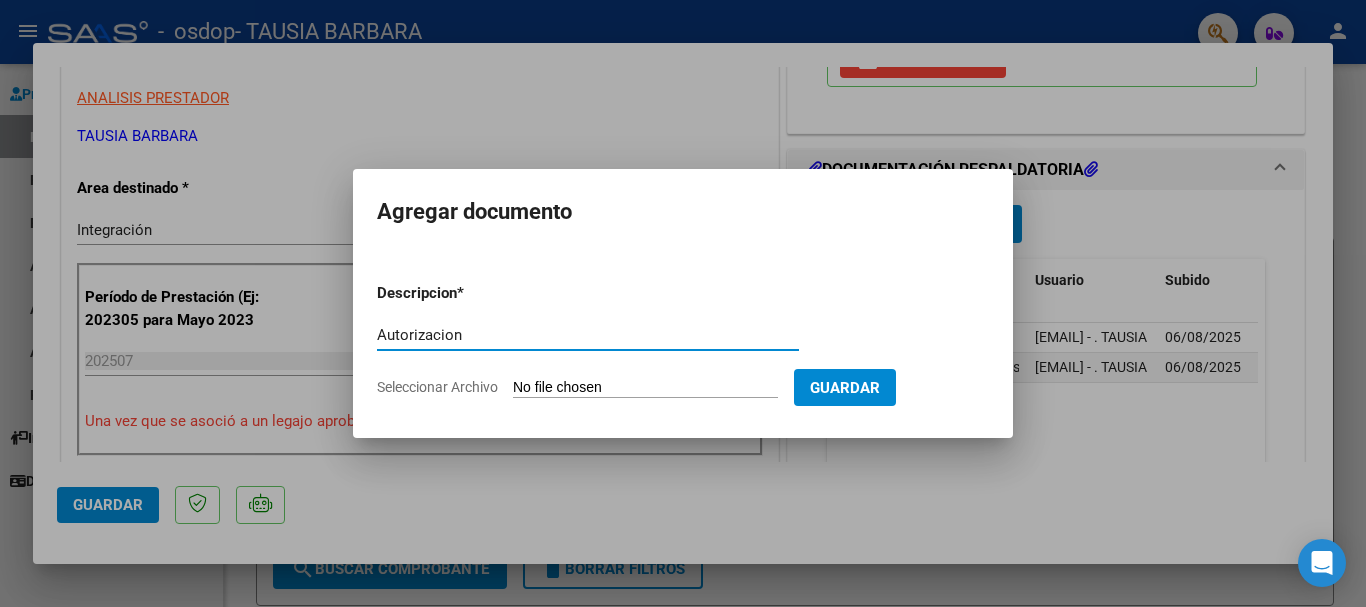 type on "Autorizacion" 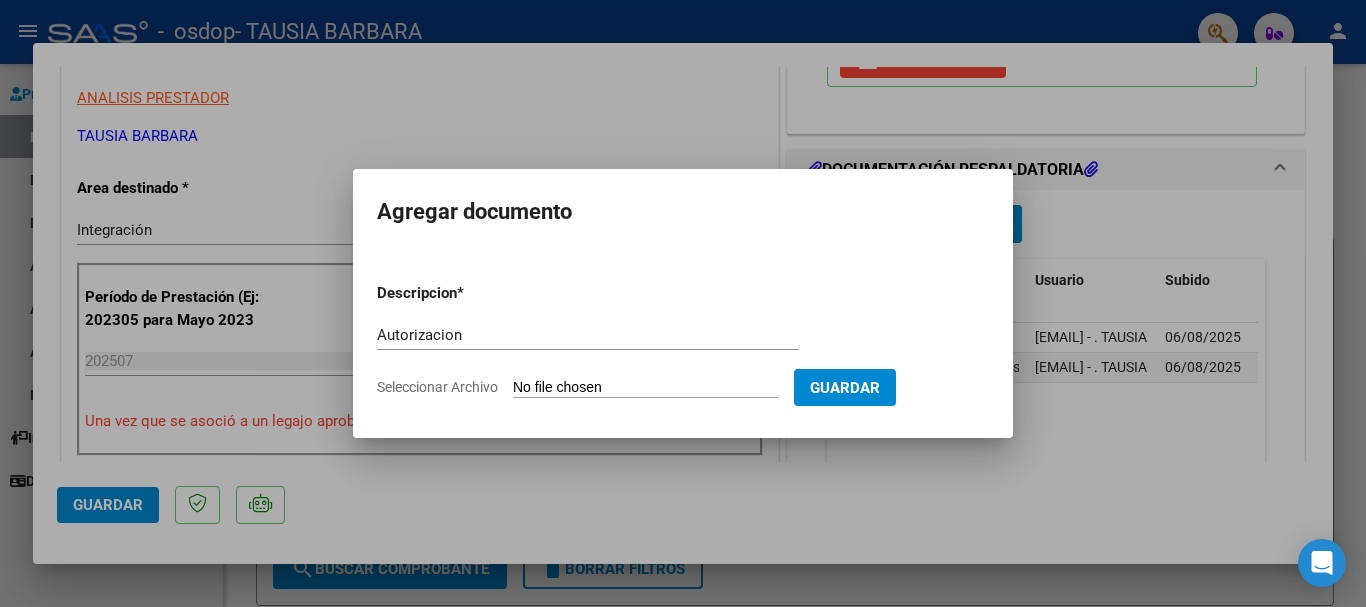 type on "C:\fakepath\AUTORIZACION OSDOP 2025 RUBIO LOLA.pdf" 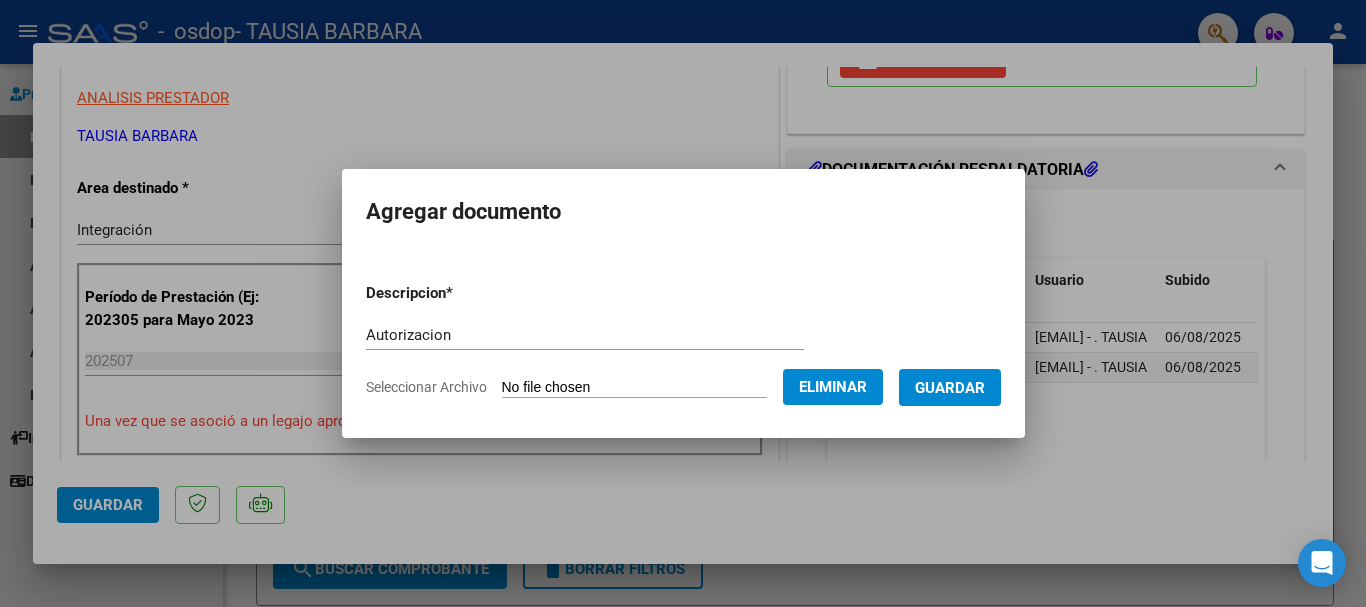 click on "Guardar" at bounding box center (950, 388) 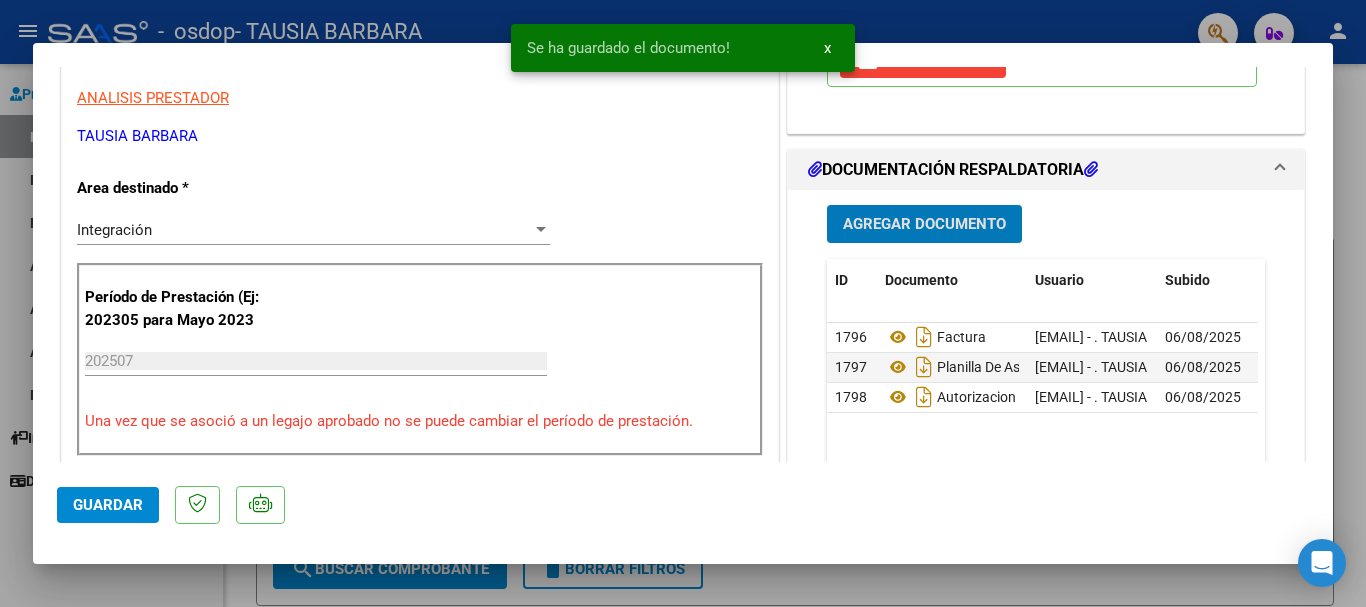 click on "Guardar" 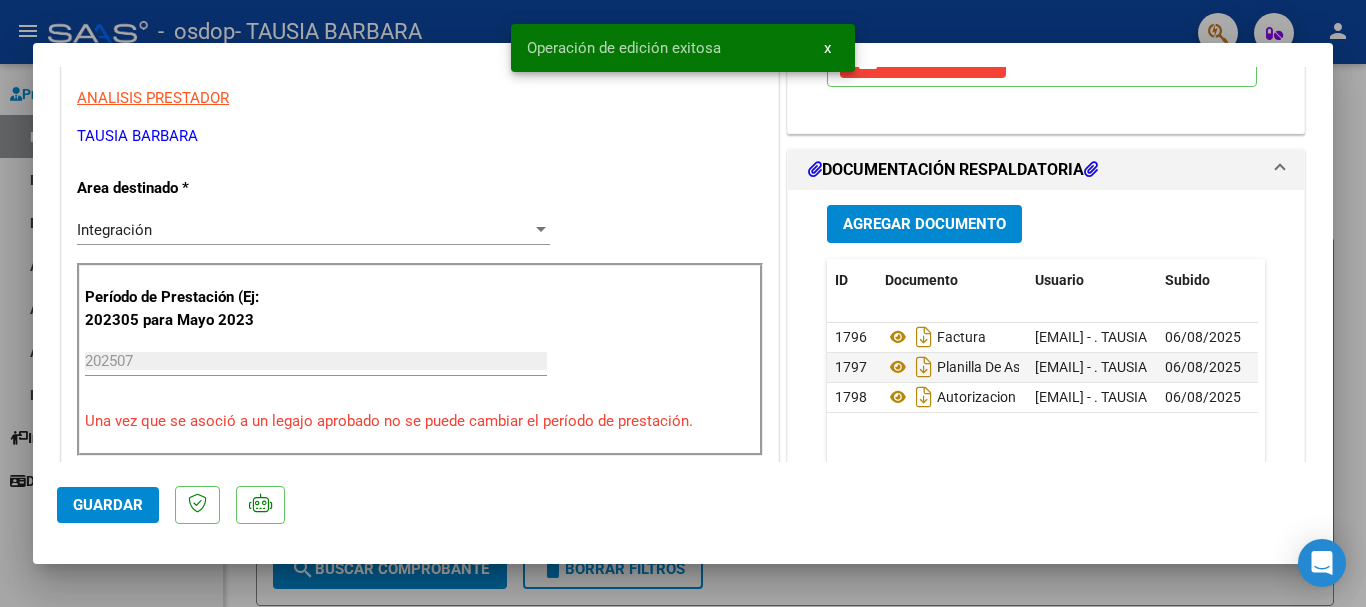 click at bounding box center (683, 303) 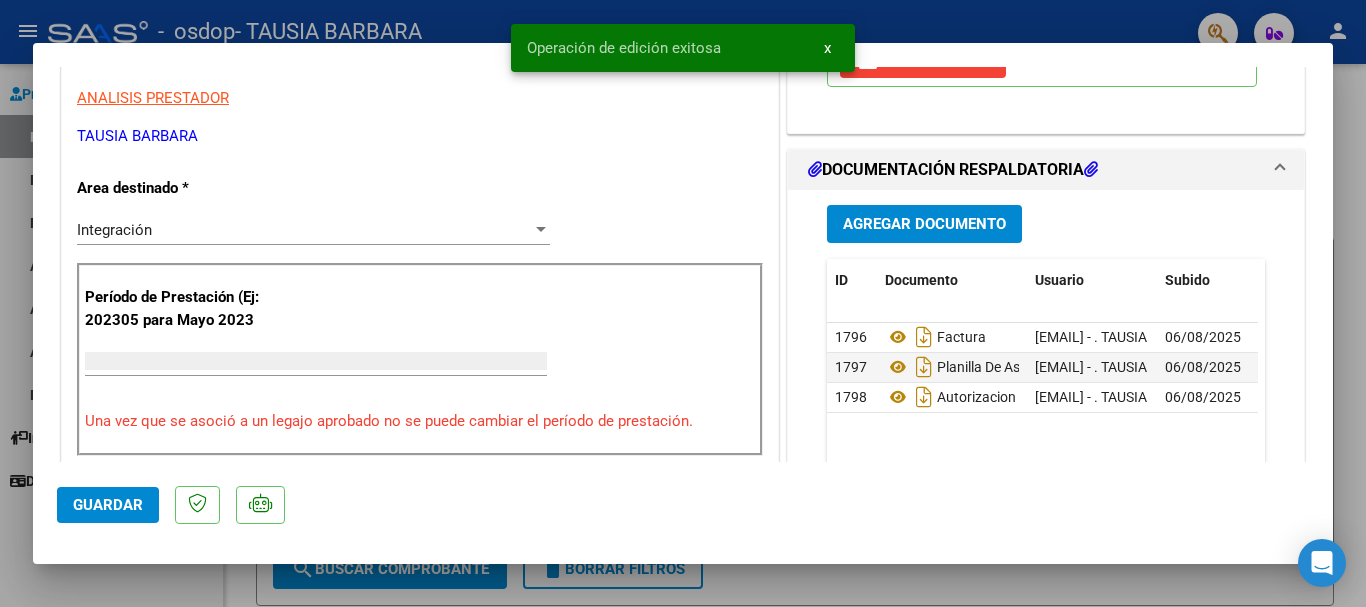 scroll, scrollTop: 339, scrollLeft: 0, axis: vertical 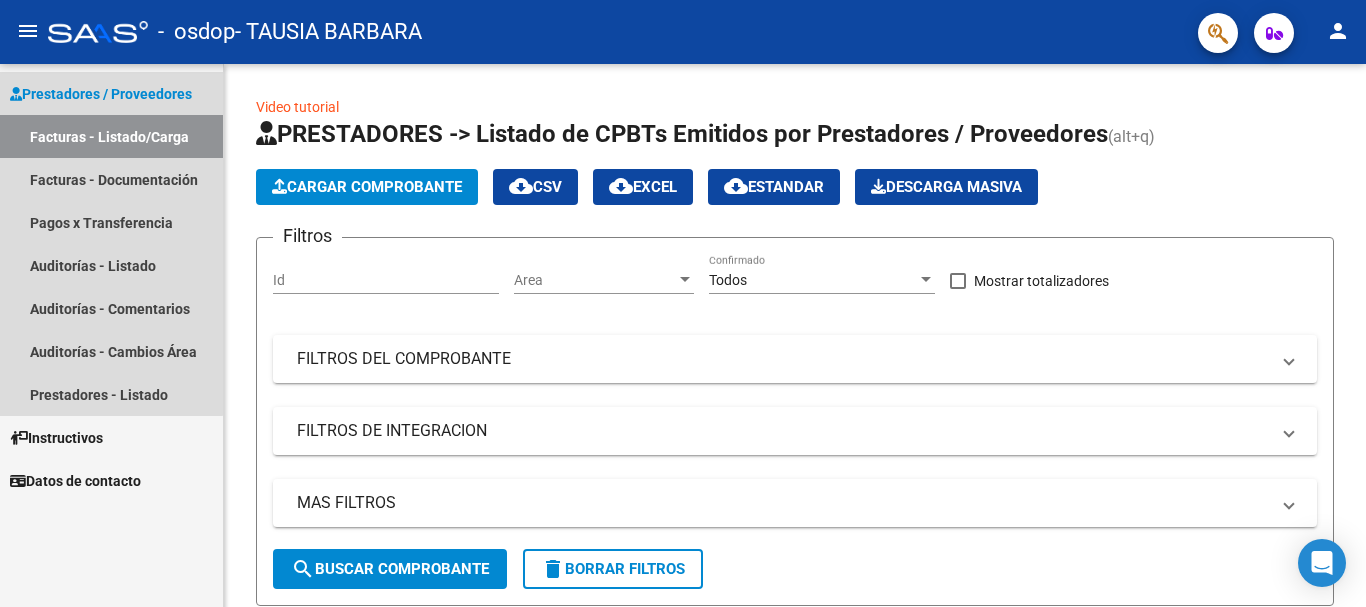 click on "Facturas - Listado/Carga" at bounding box center (111, 136) 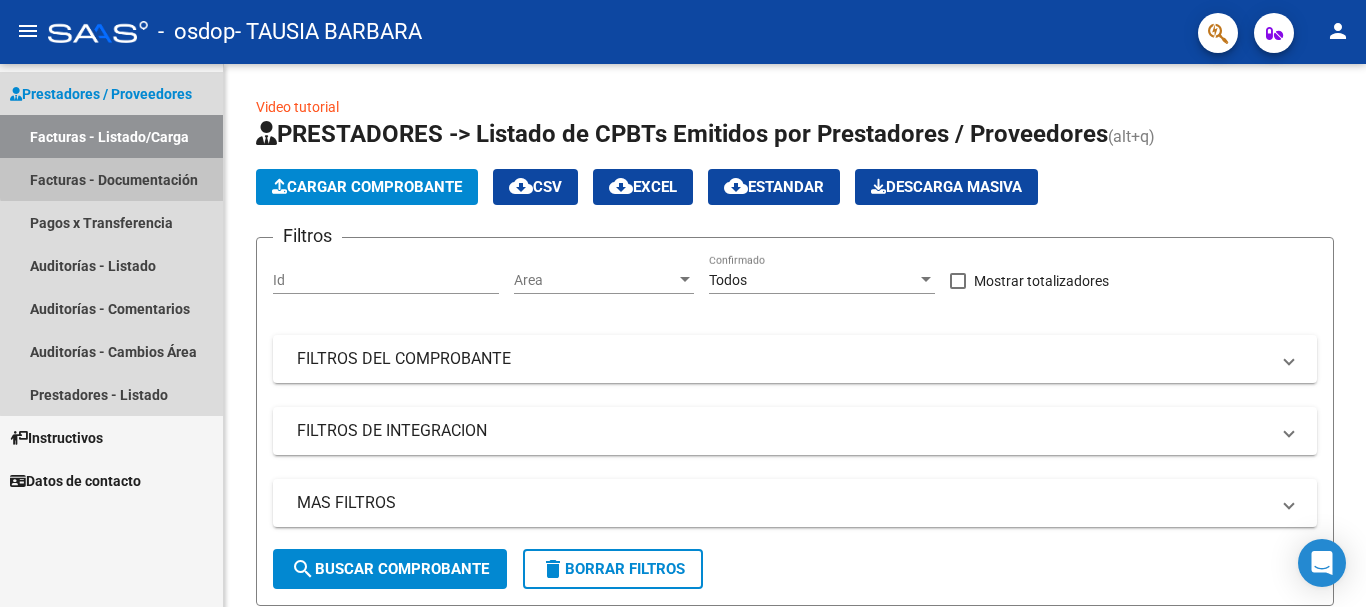 click on "Facturas - Documentación" at bounding box center [111, 179] 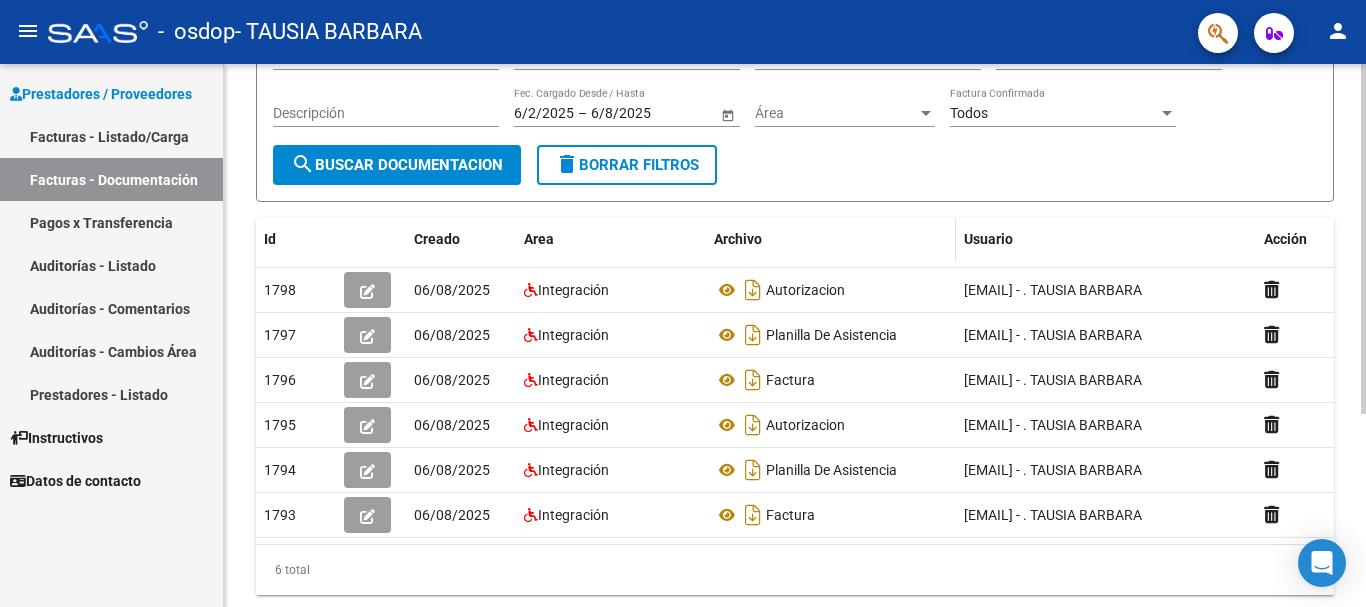 scroll, scrollTop: 0, scrollLeft: 0, axis: both 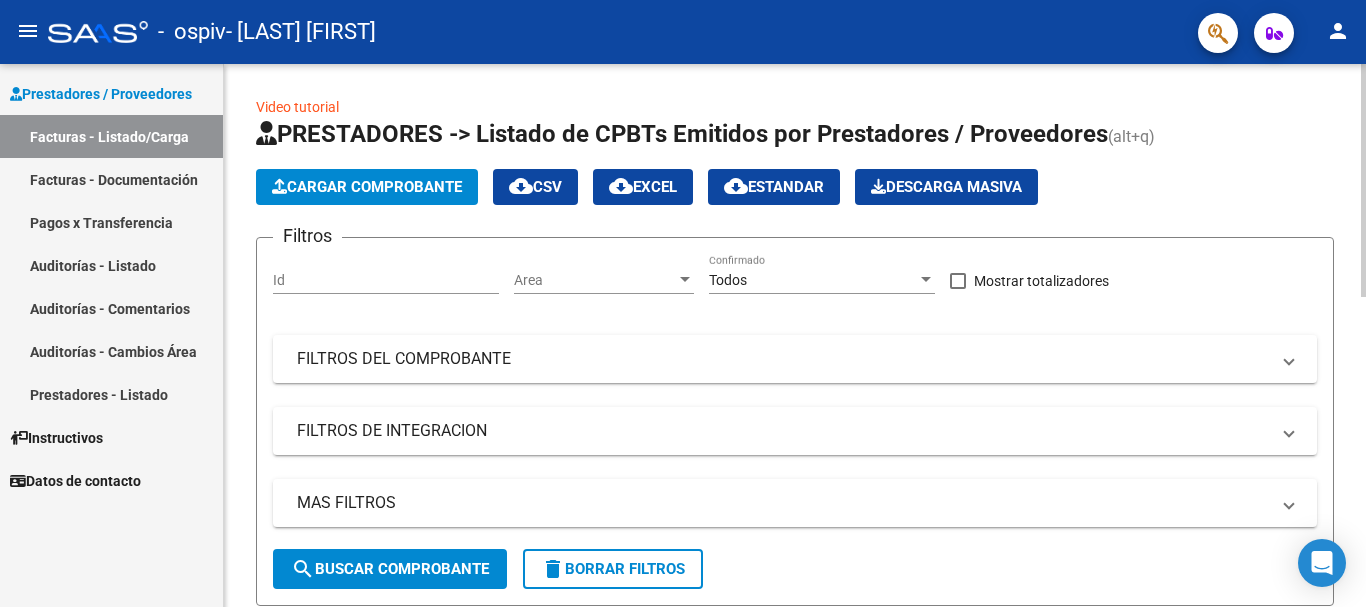 click on "Cargar Comprobante" 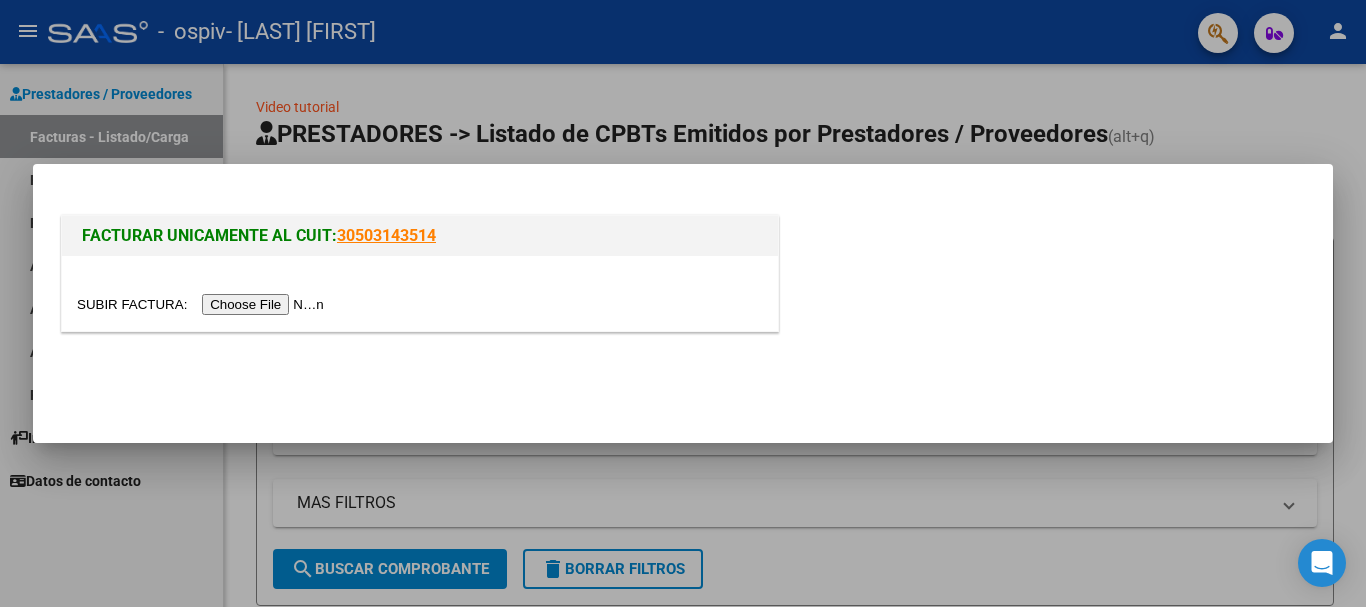 click at bounding box center [203, 304] 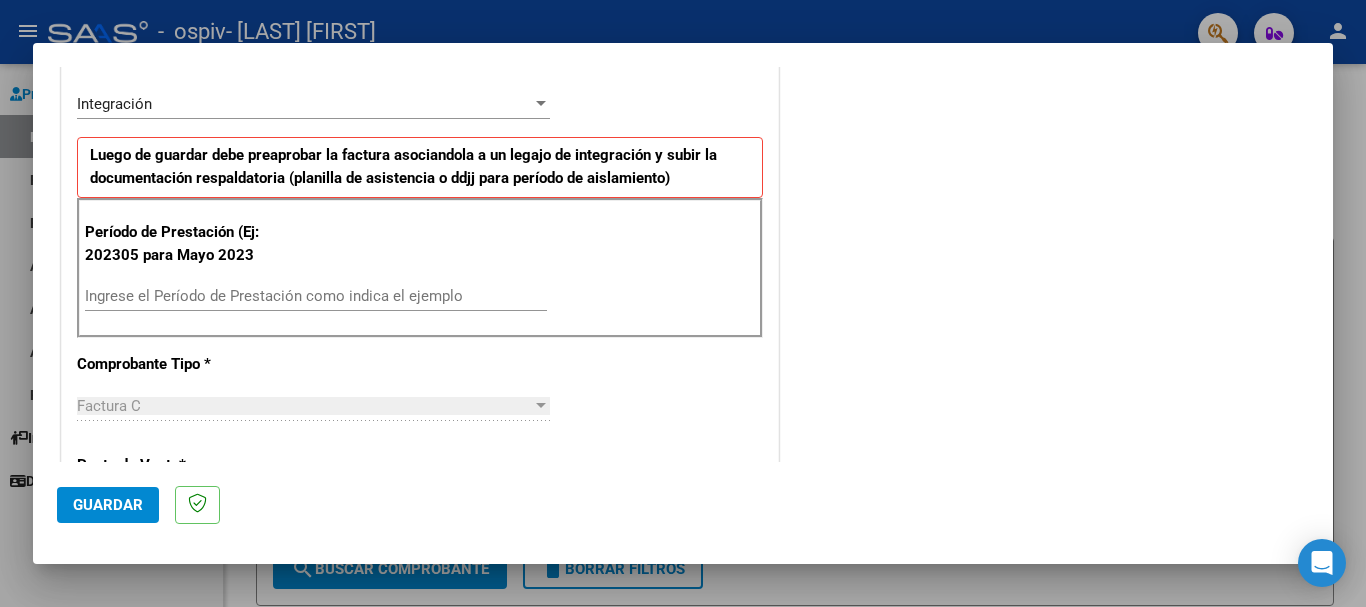 scroll, scrollTop: 400, scrollLeft: 0, axis: vertical 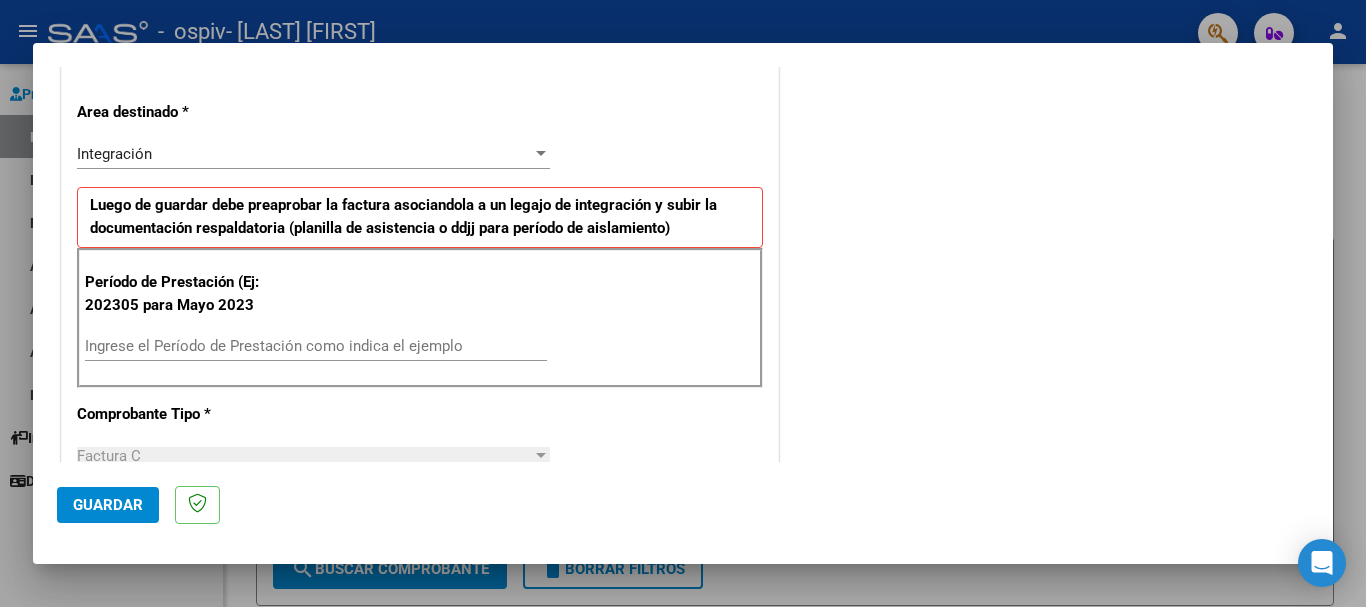 click on "Ingrese el Período de Prestación como indica el ejemplo" at bounding box center [316, 346] 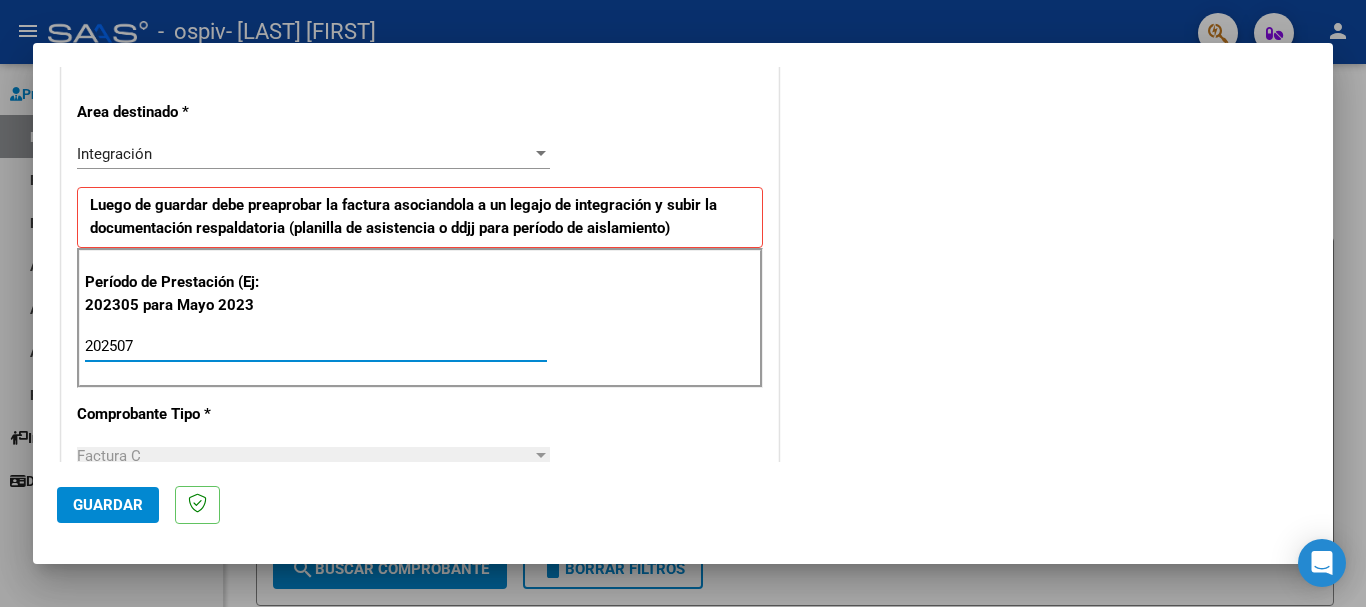 type on "202507" 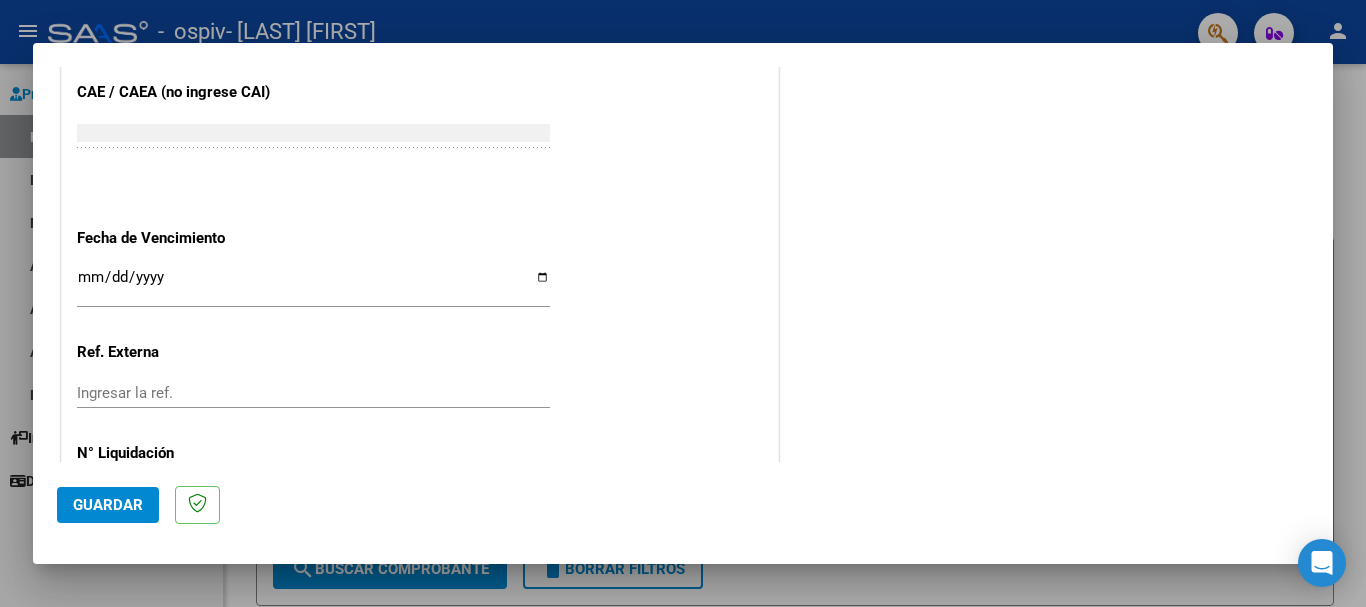 scroll, scrollTop: 1300, scrollLeft: 0, axis: vertical 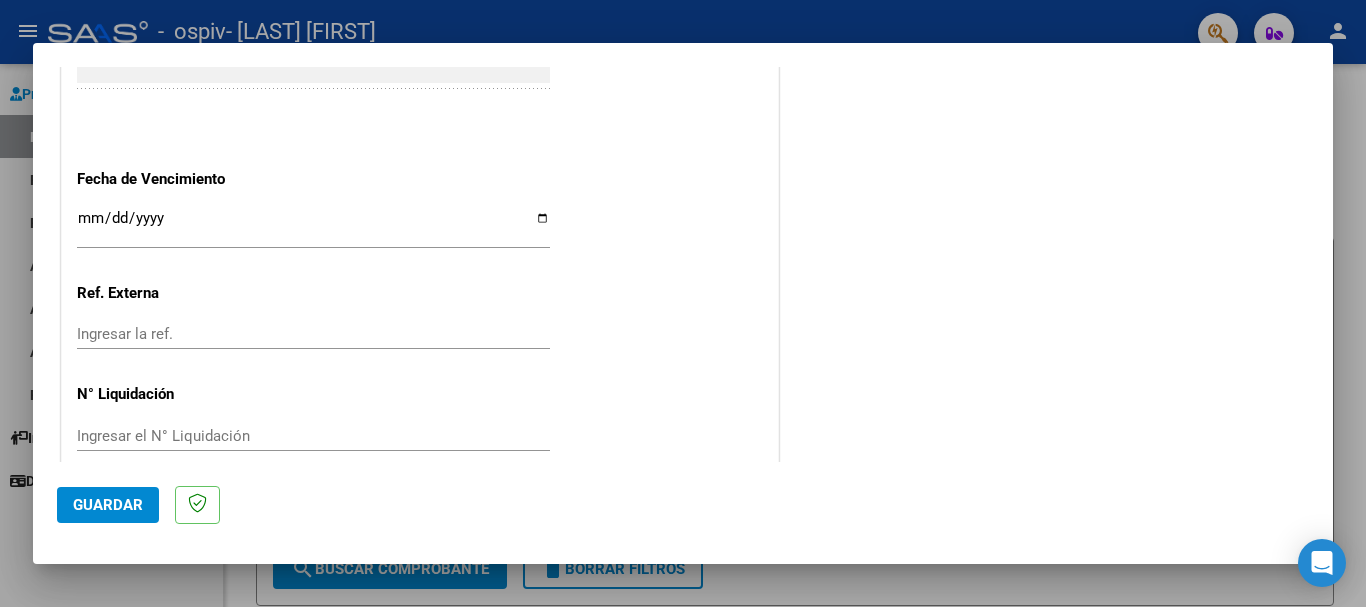 click on "Ingresar la fecha" at bounding box center [313, 226] 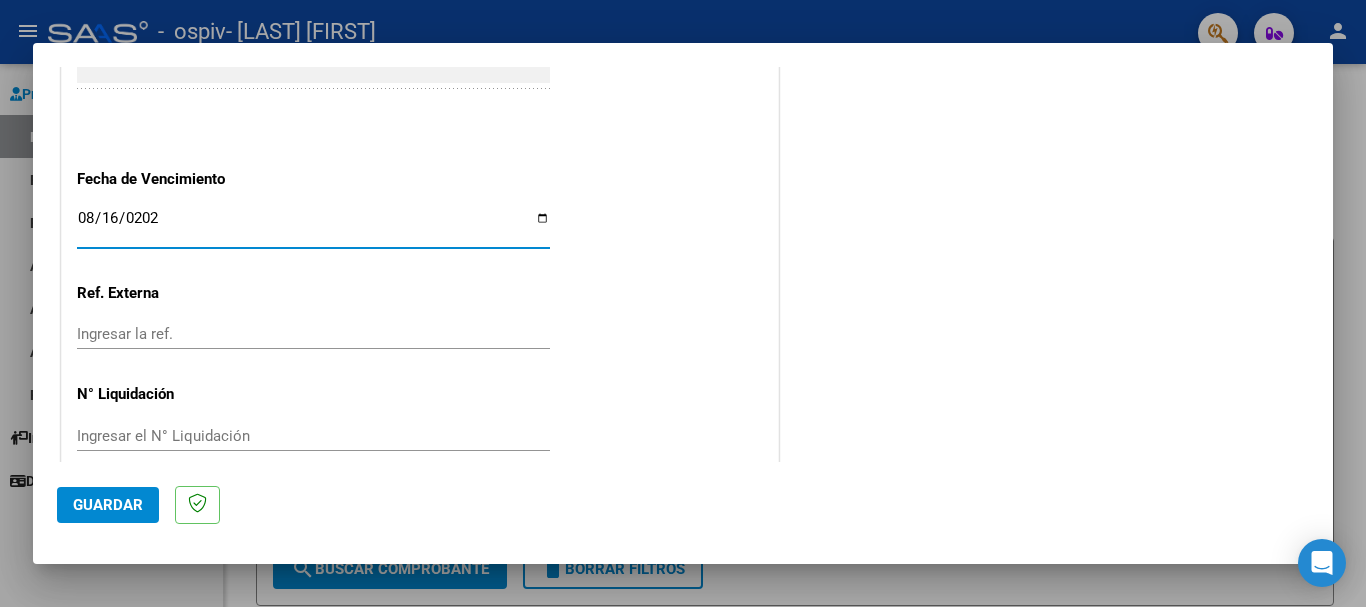 type on "2025-08-16" 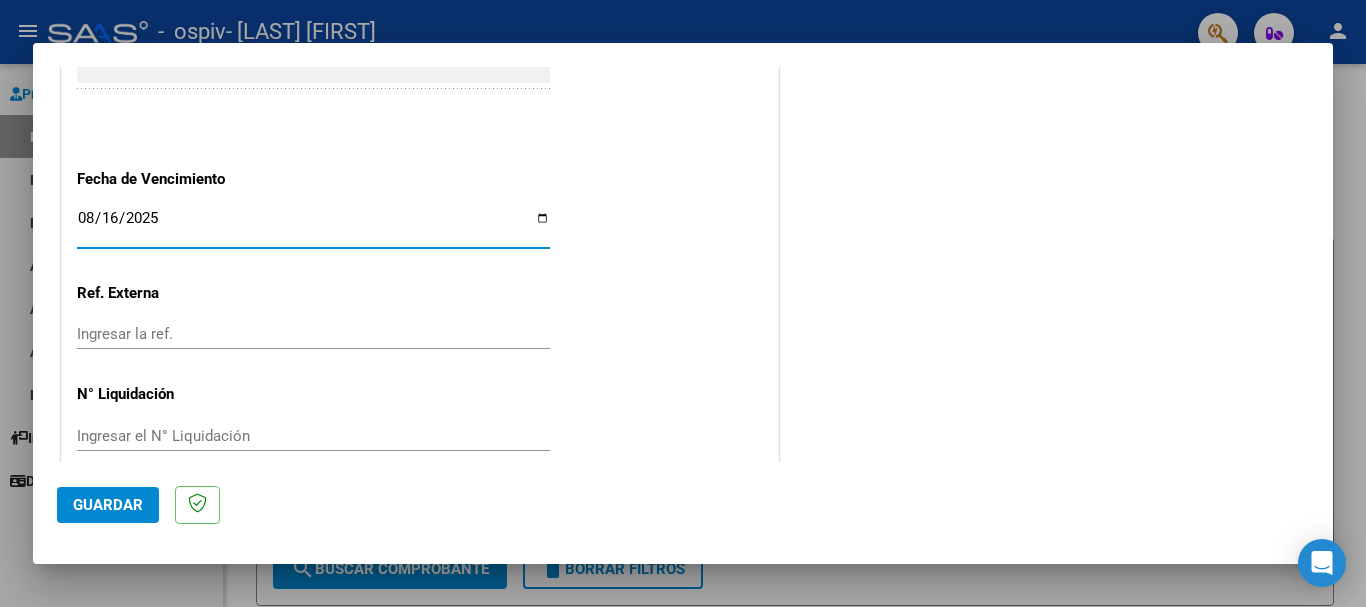 scroll, scrollTop: 1327, scrollLeft: 0, axis: vertical 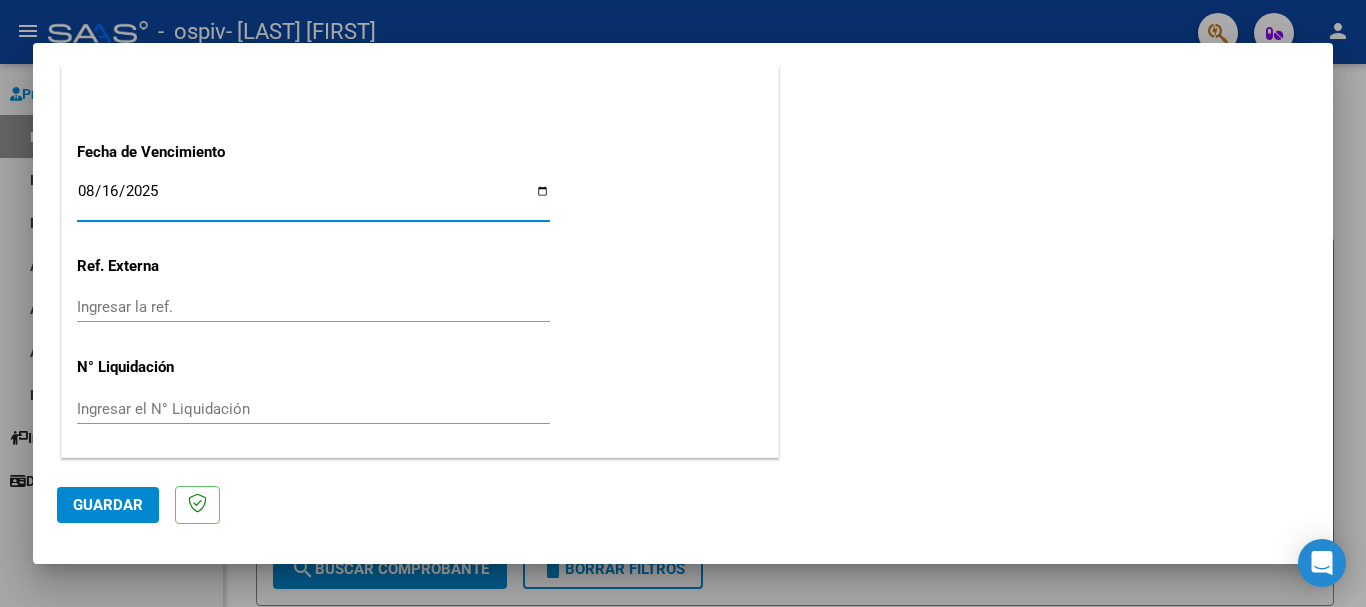 click on "Guardar" 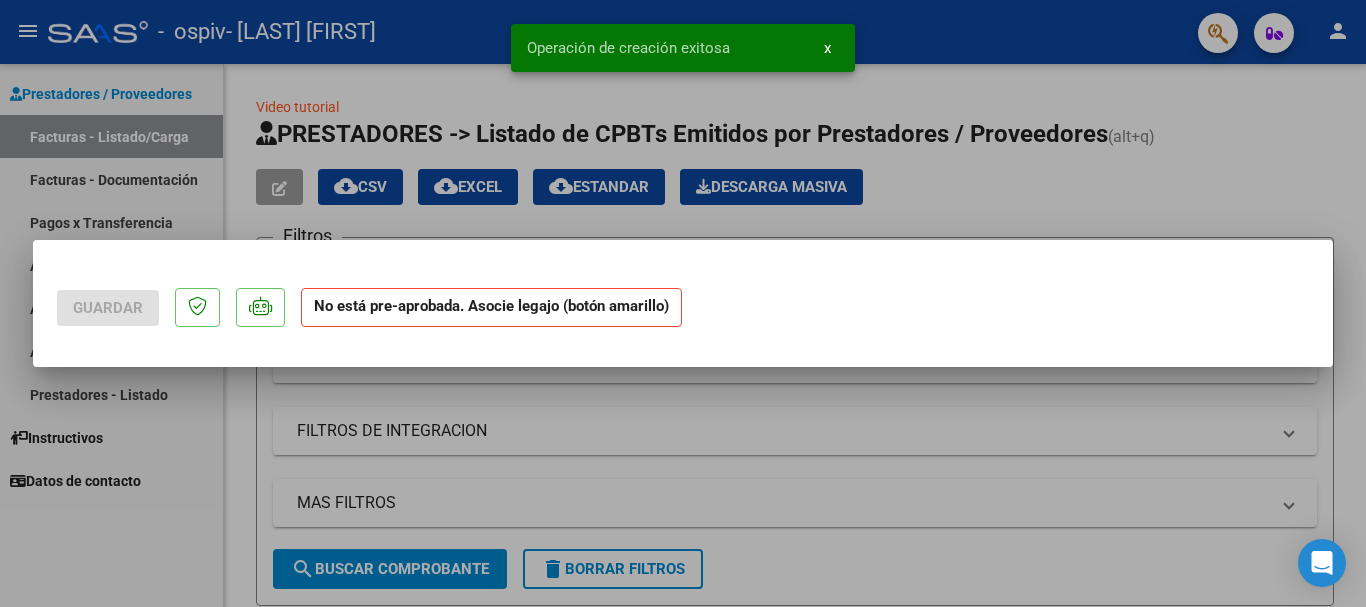 scroll, scrollTop: 0, scrollLeft: 0, axis: both 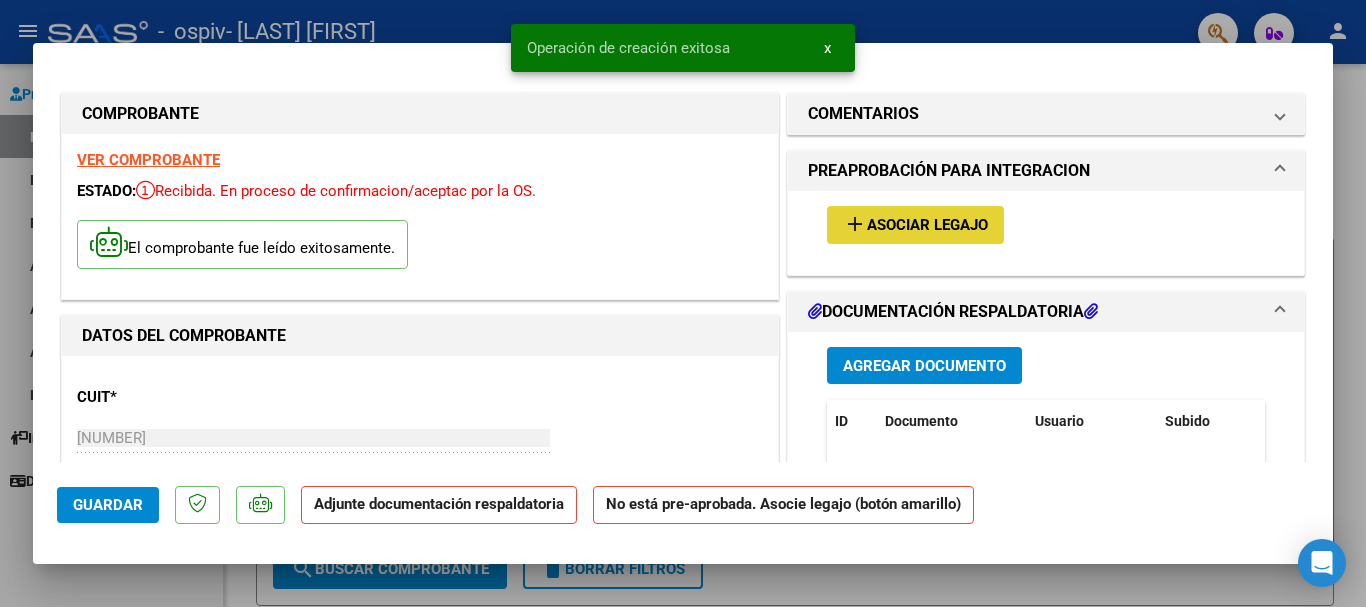 click on "Asociar Legajo" at bounding box center [927, 226] 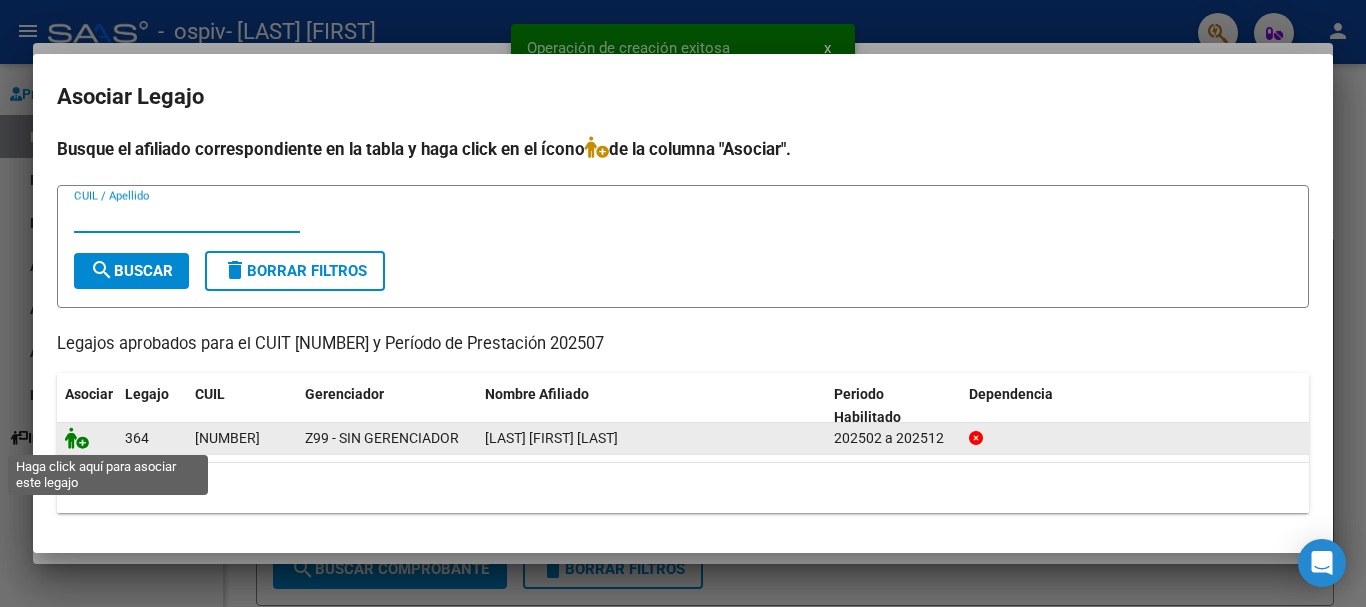 click 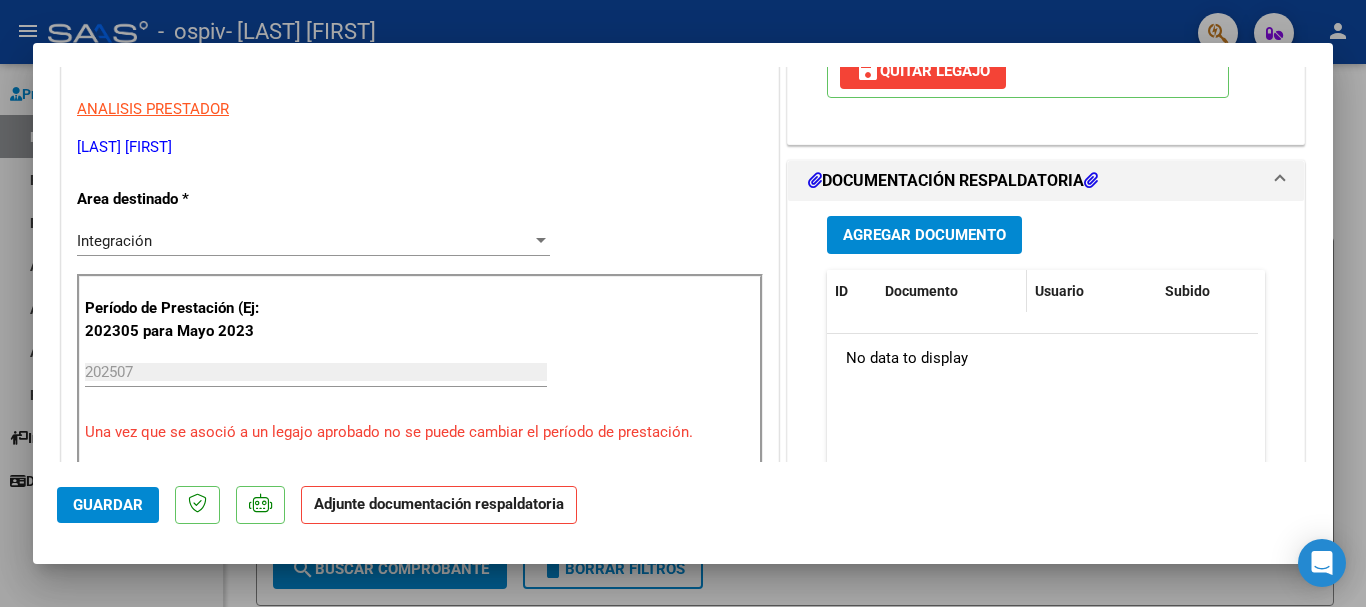 scroll, scrollTop: 400, scrollLeft: 0, axis: vertical 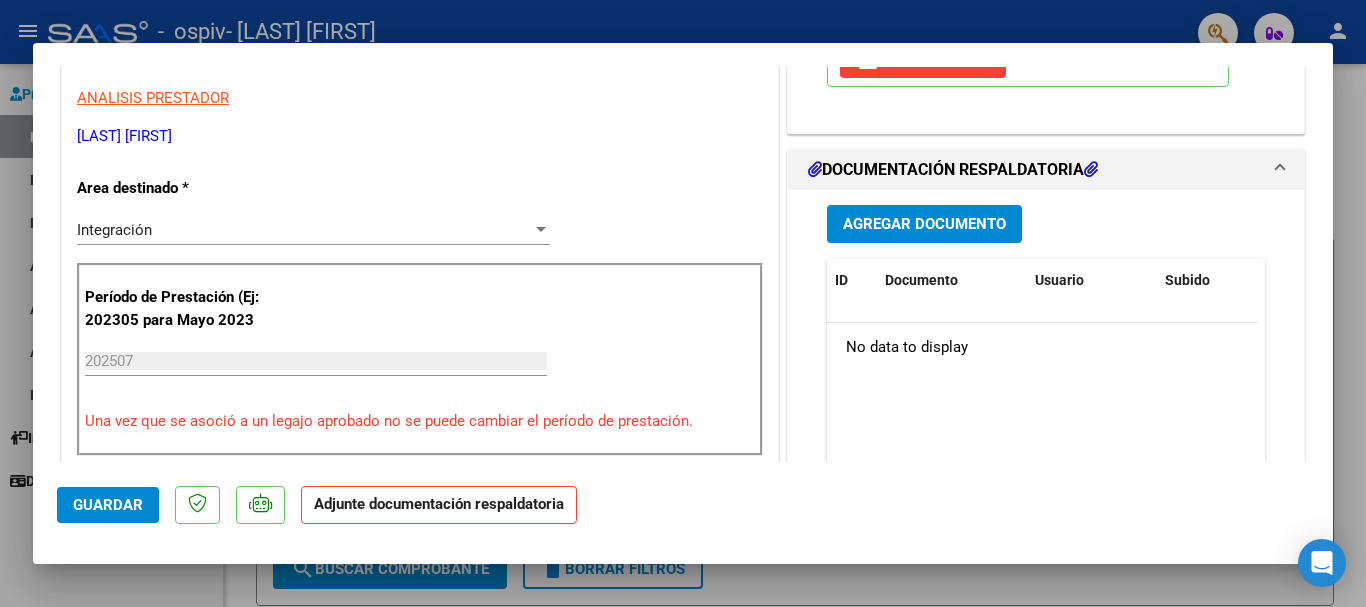 click on "Agregar Documento" at bounding box center (924, 225) 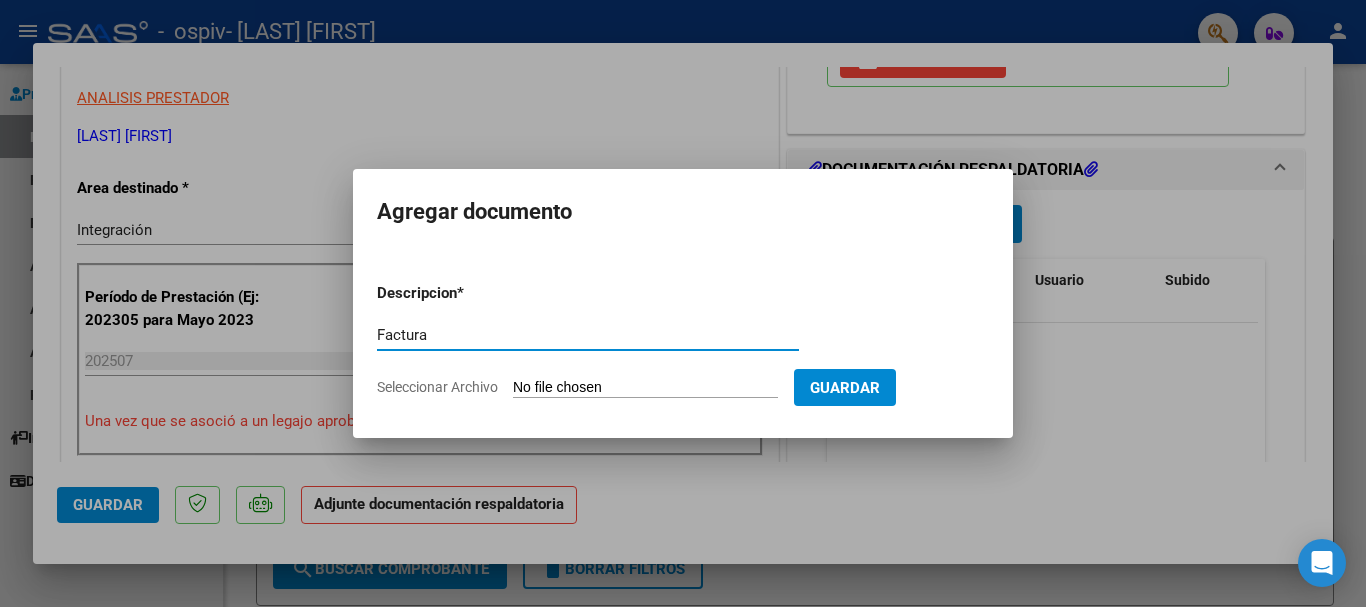 type on "Factura" 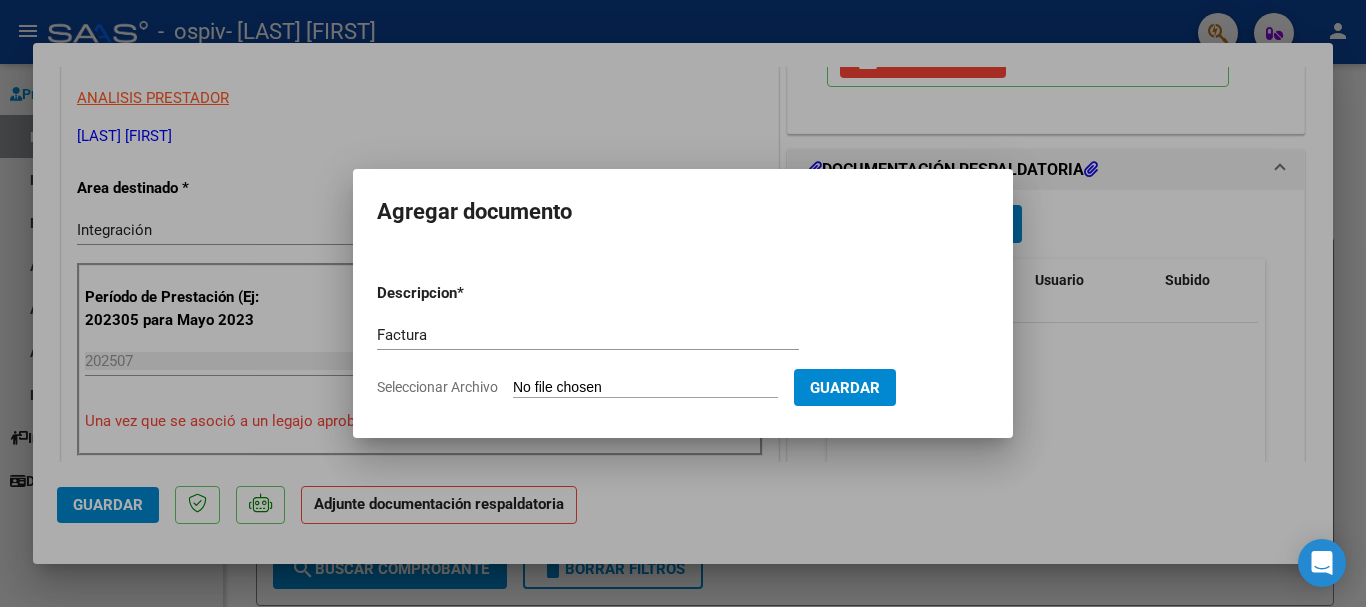 click on "Seleccionar Archivo" 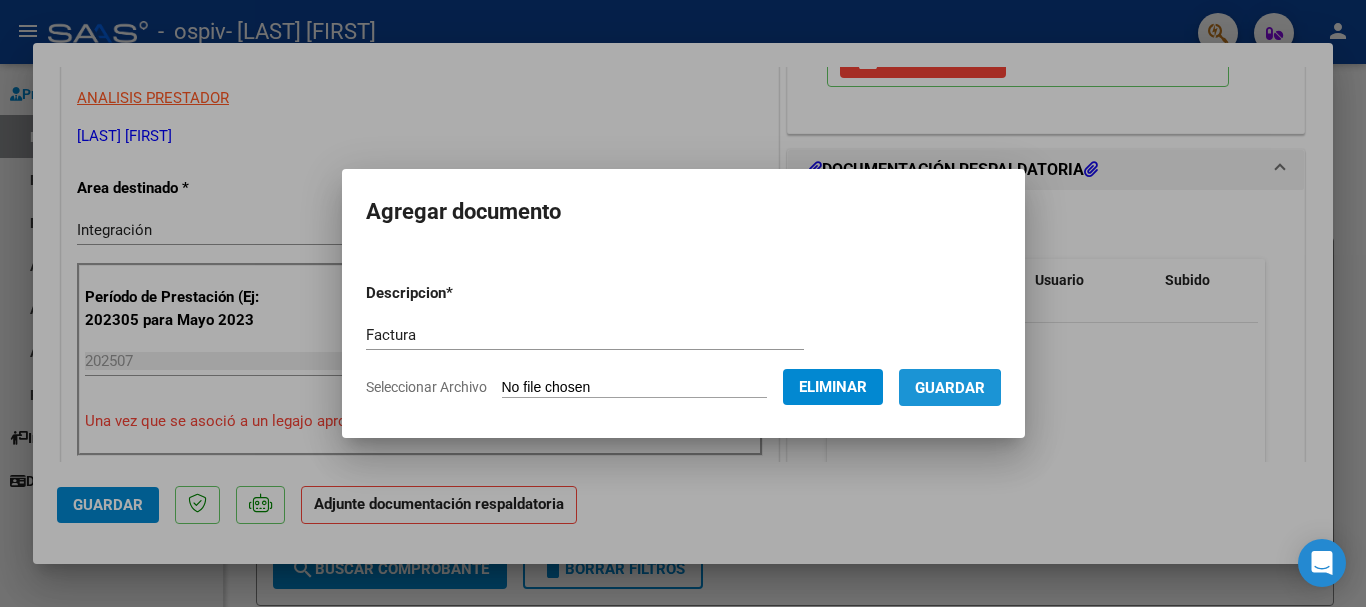 click on "Guardar" at bounding box center [950, 388] 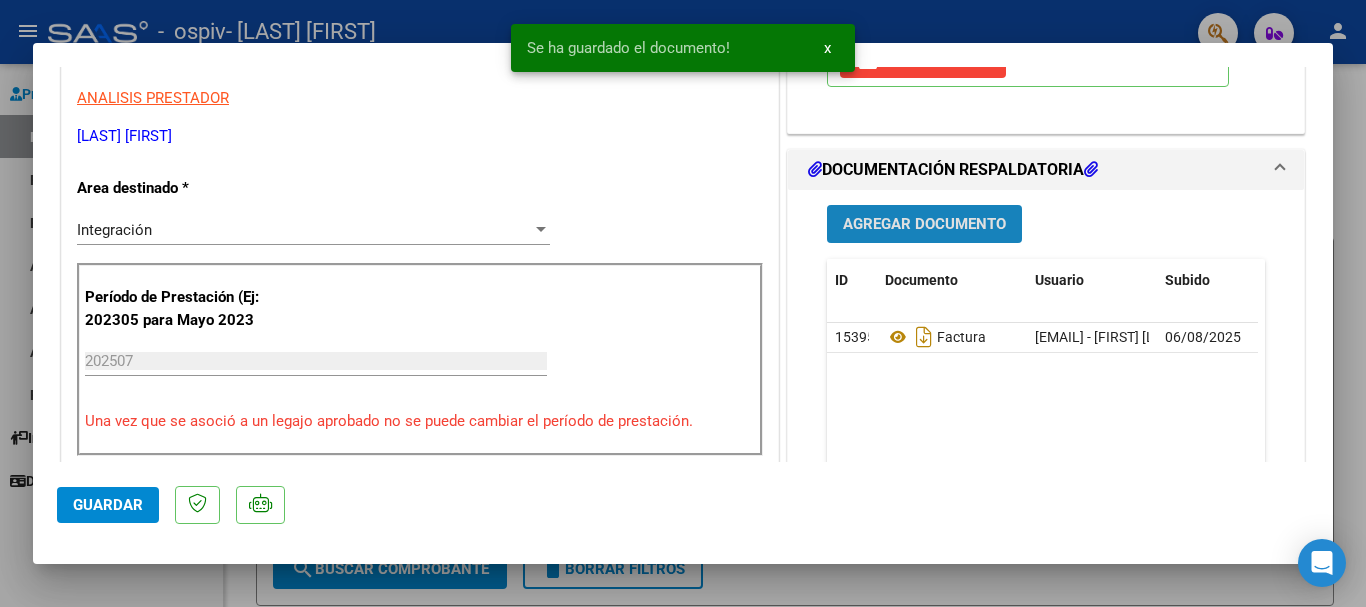 click on "Agregar Documento" at bounding box center [924, 225] 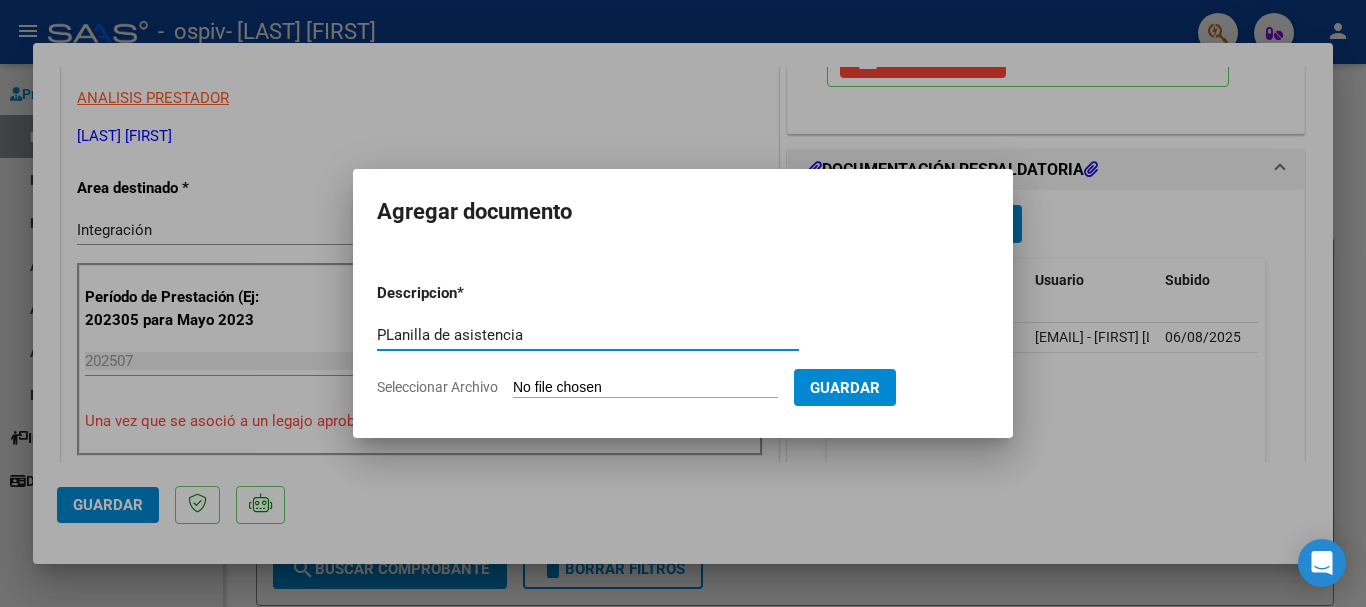 type on "PLanilla de asistencia" 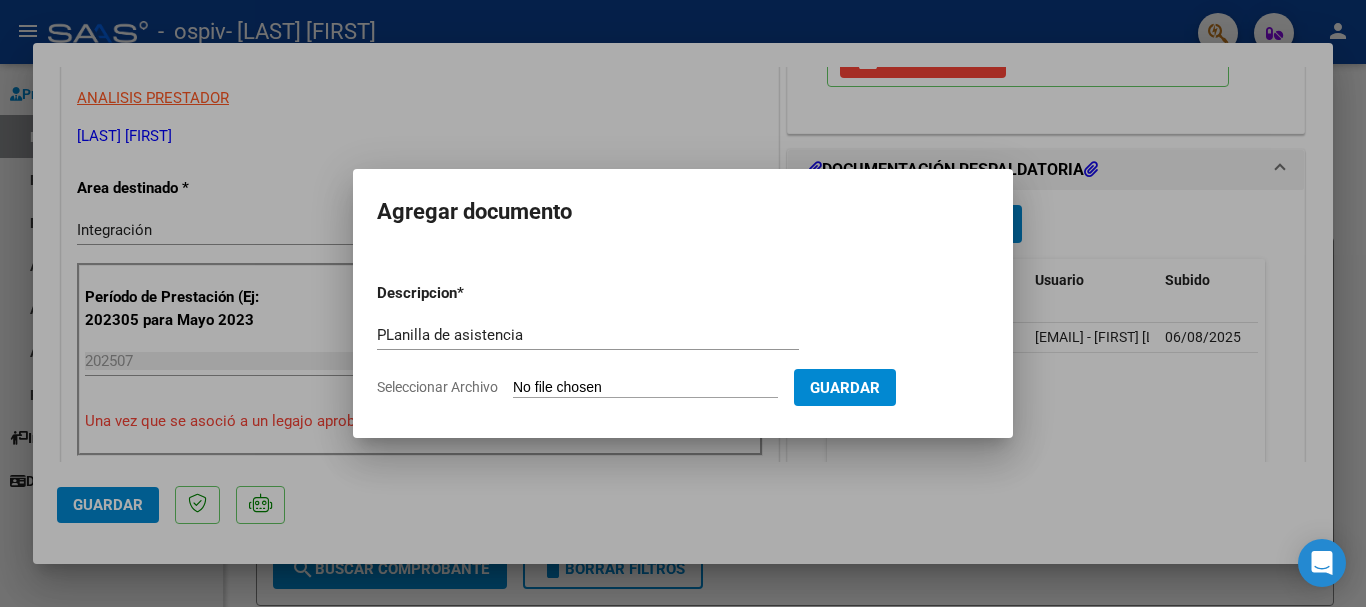 type on "C:\fakepath\Planilla de asist Sosa julio de 2025.pdf" 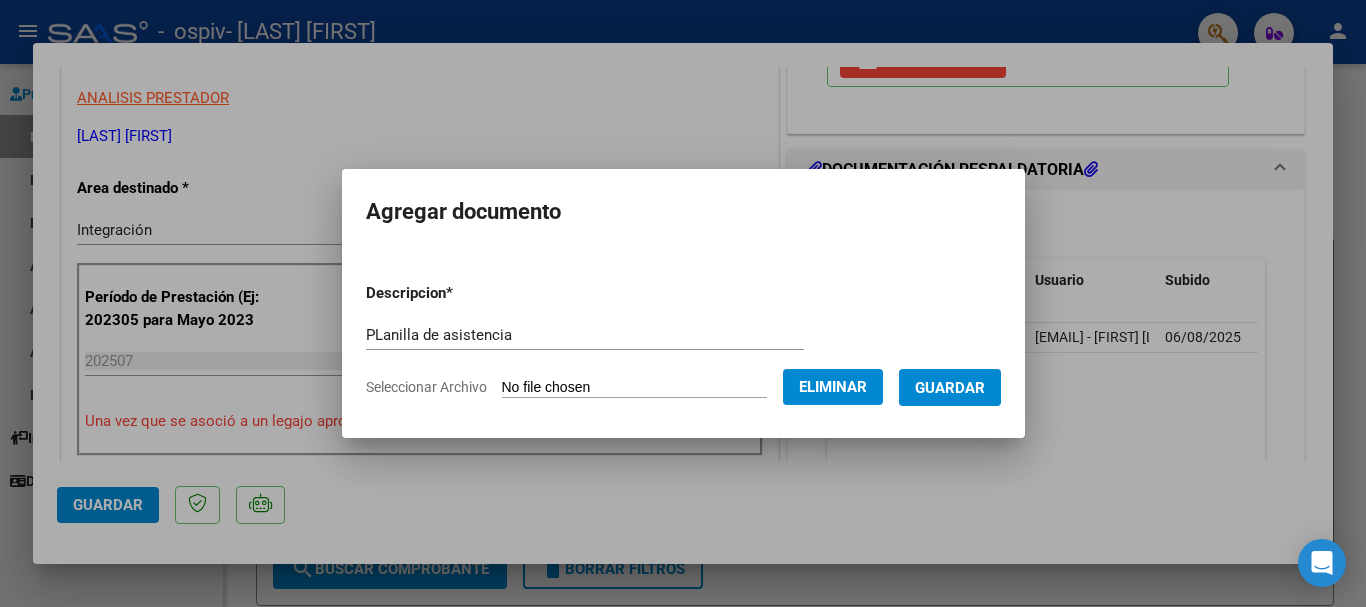 click on "Guardar" at bounding box center (950, 388) 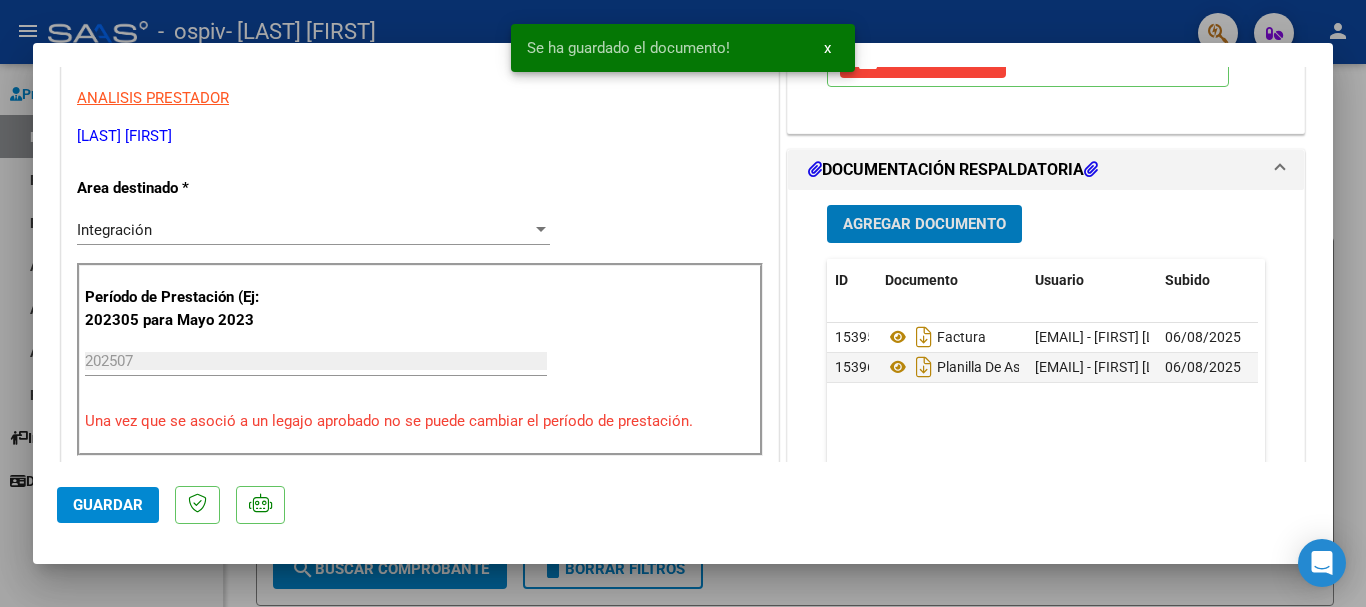 click on "Agregar Documento" at bounding box center [924, 225] 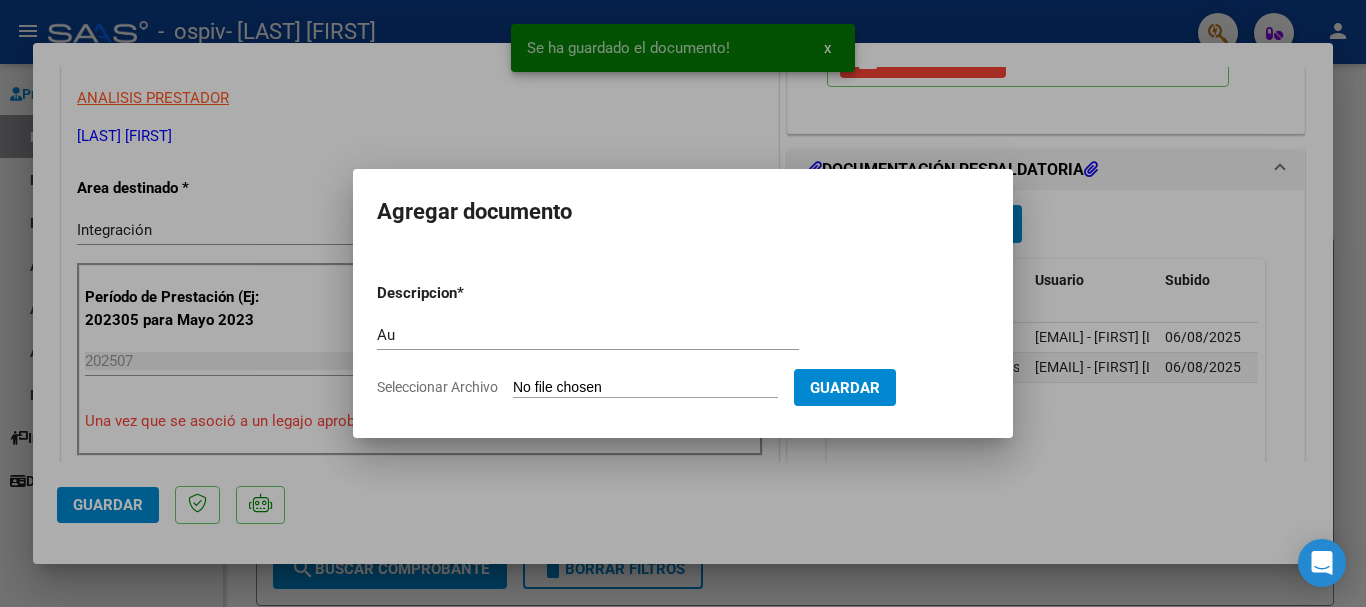 drag, startPoint x: 463, startPoint y: 327, endPoint x: 470, endPoint y: 336, distance: 11.401754 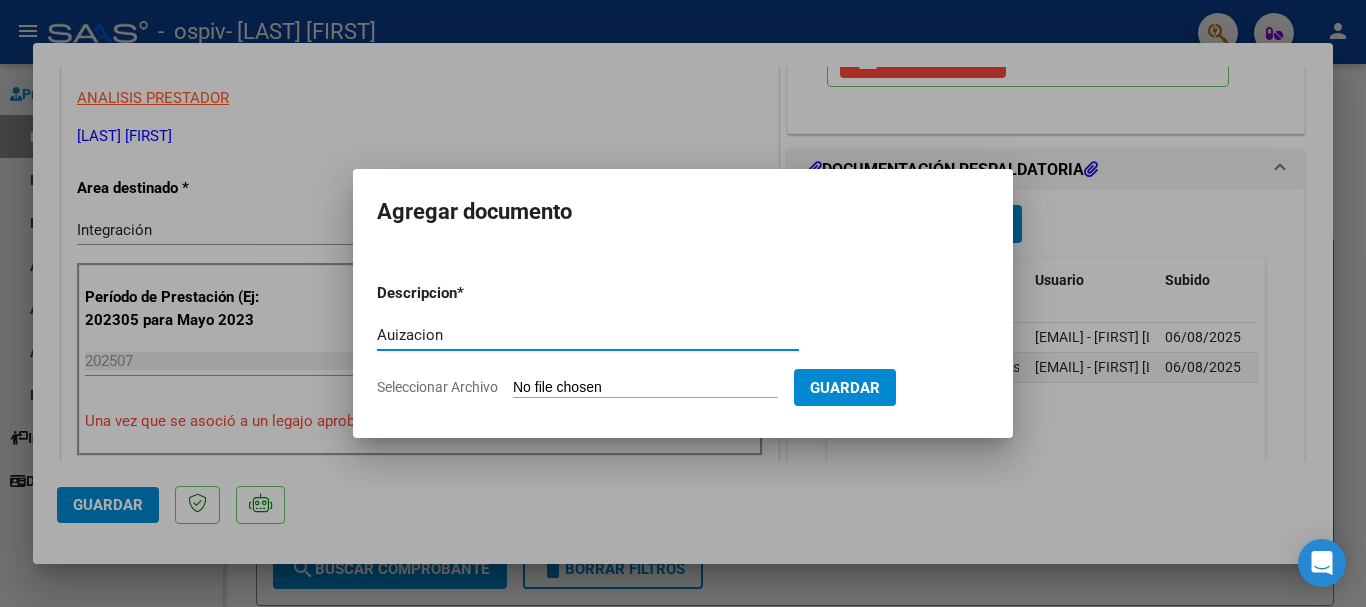 click on "Auizacion" at bounding box center (588, 335) 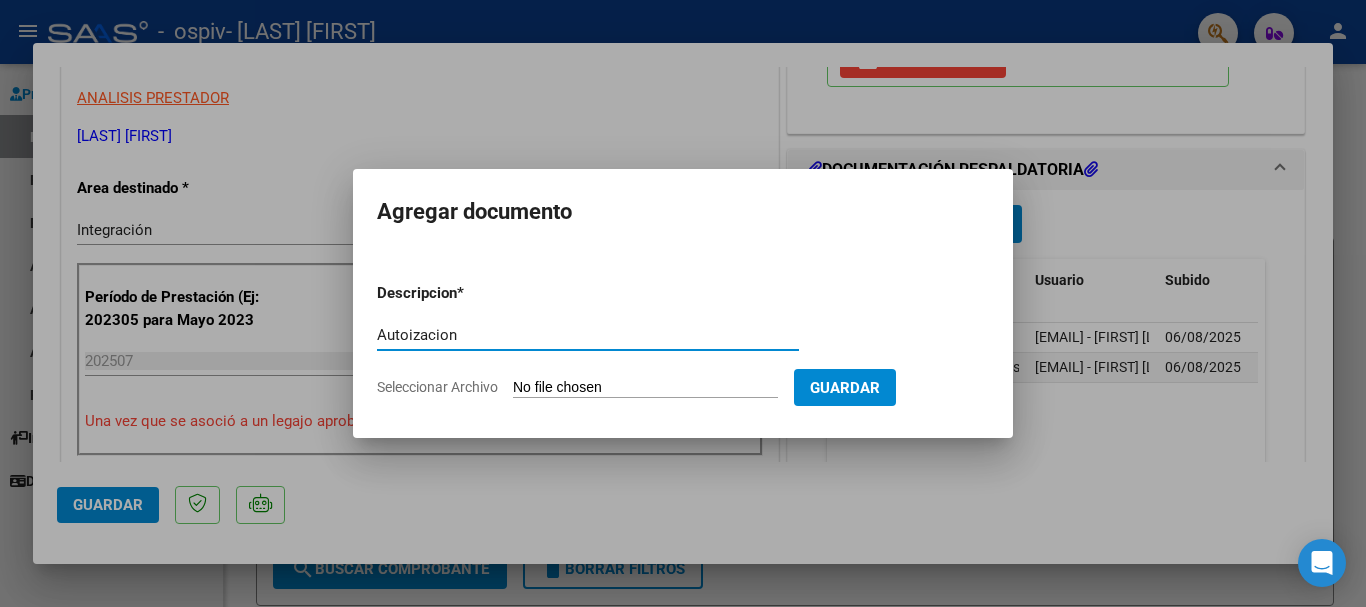 type on "Autorizacion" 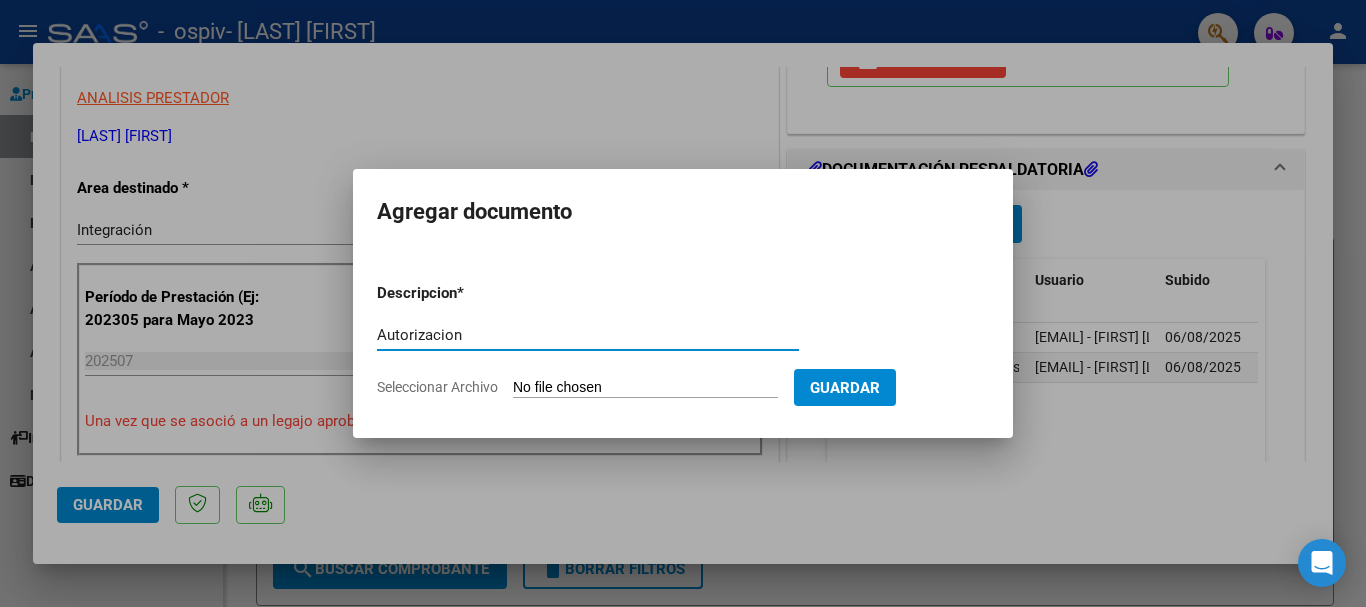 click on "Autorizacion Escriba aquí una descripcion" at bounding box center (588, 335) 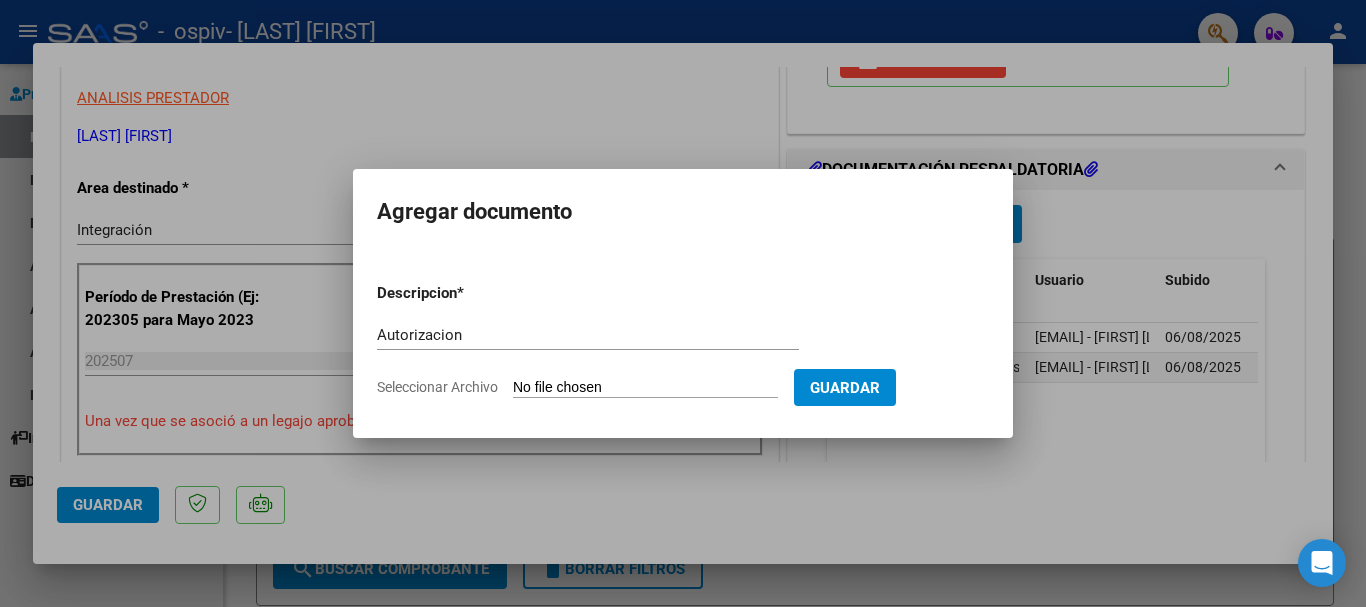 click on "Seleccionar Archivo" at bounding box center (645, 388) 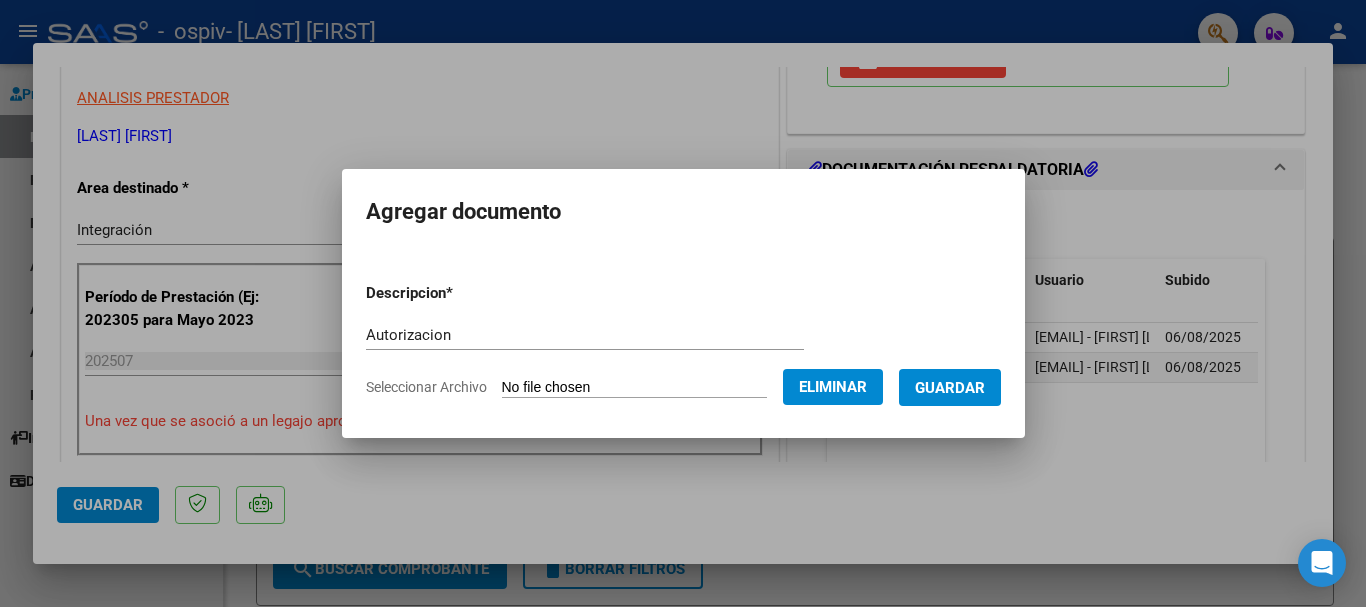 click on "Guardar" at bounding box center [950, 388] 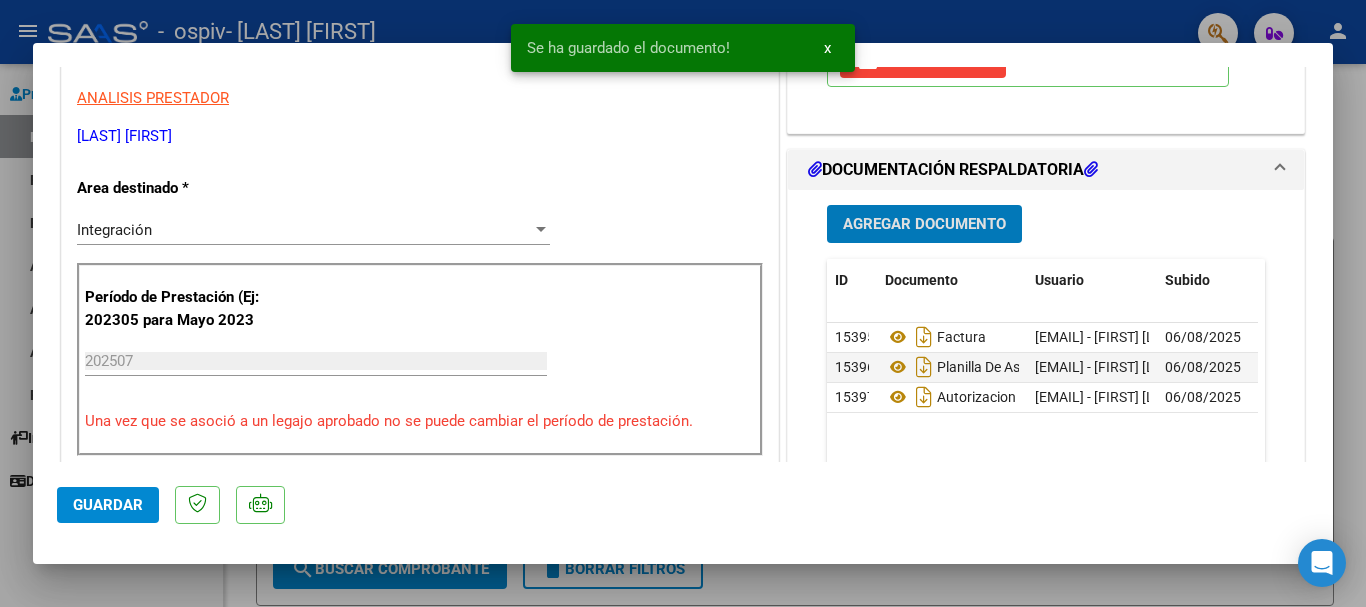 click on "Guardar" 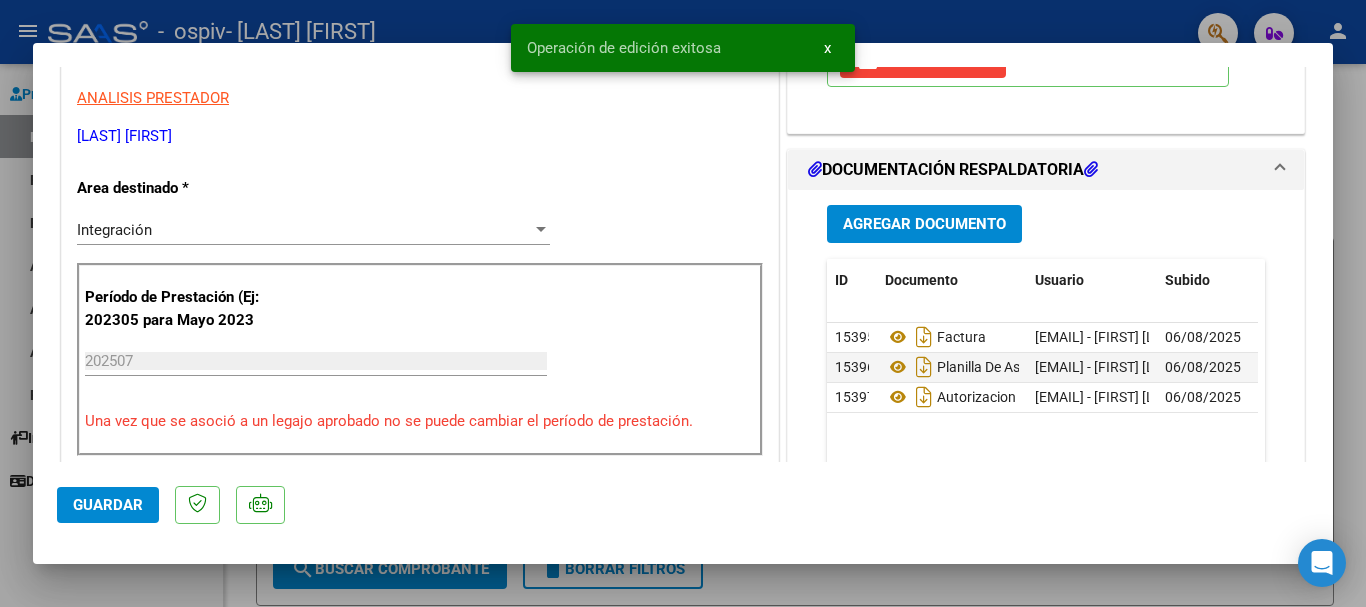 click at bounding box center (683, 303) 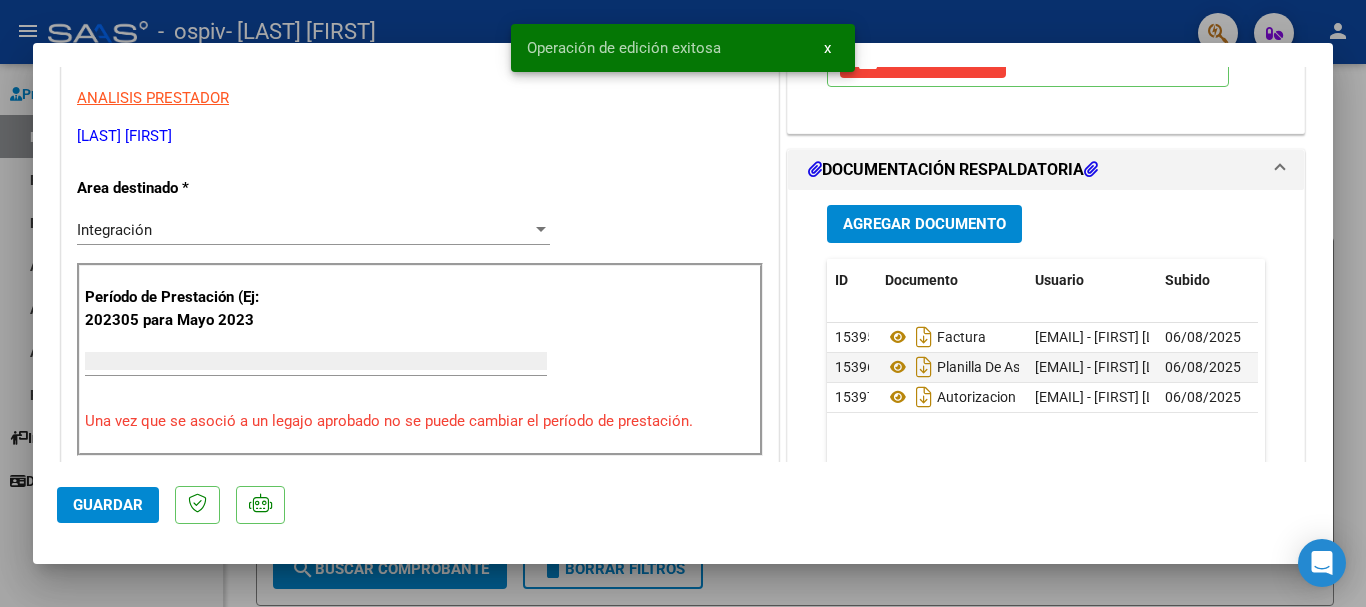 scroll, scrollTop: 0, scrollLeft: 0, axis: both 